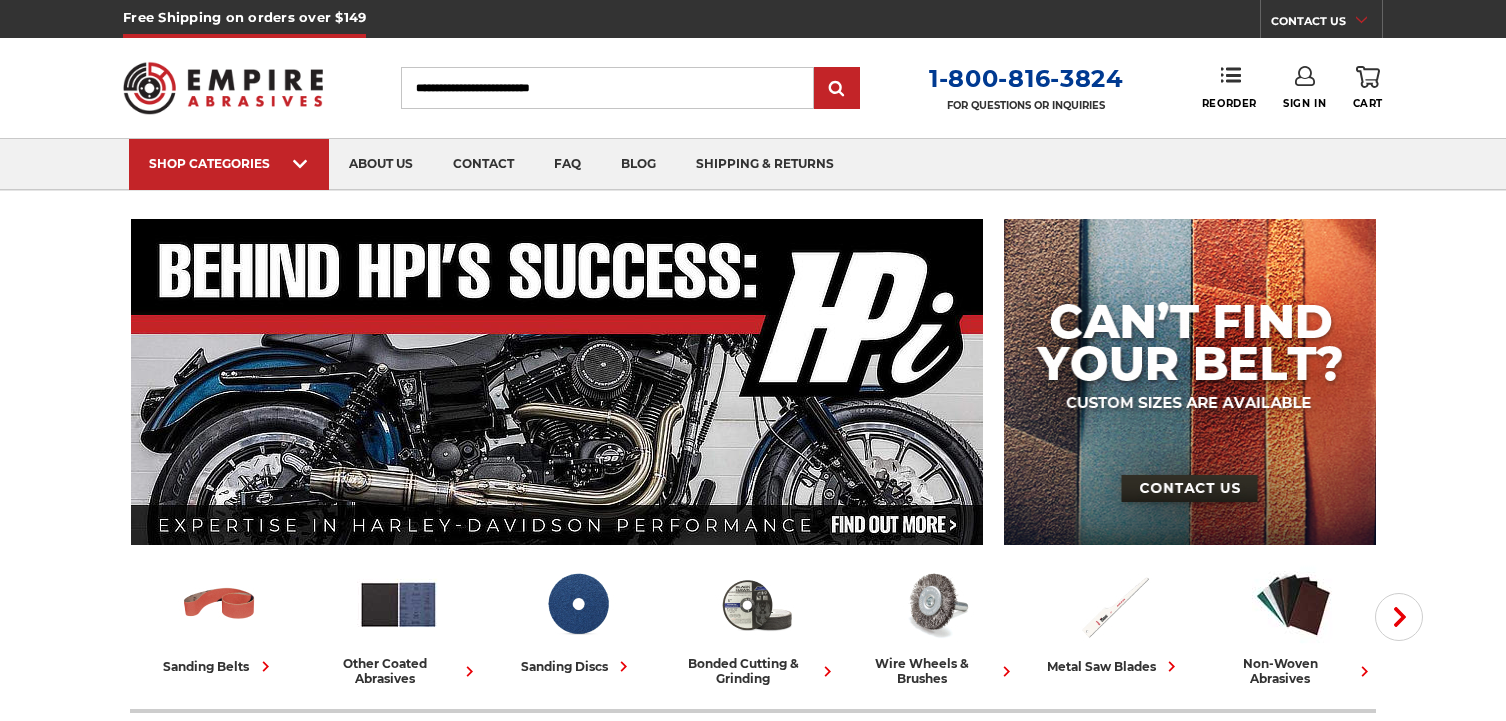 scroll, scrollTop: 332, scrollLeft: 0, axis: vertical 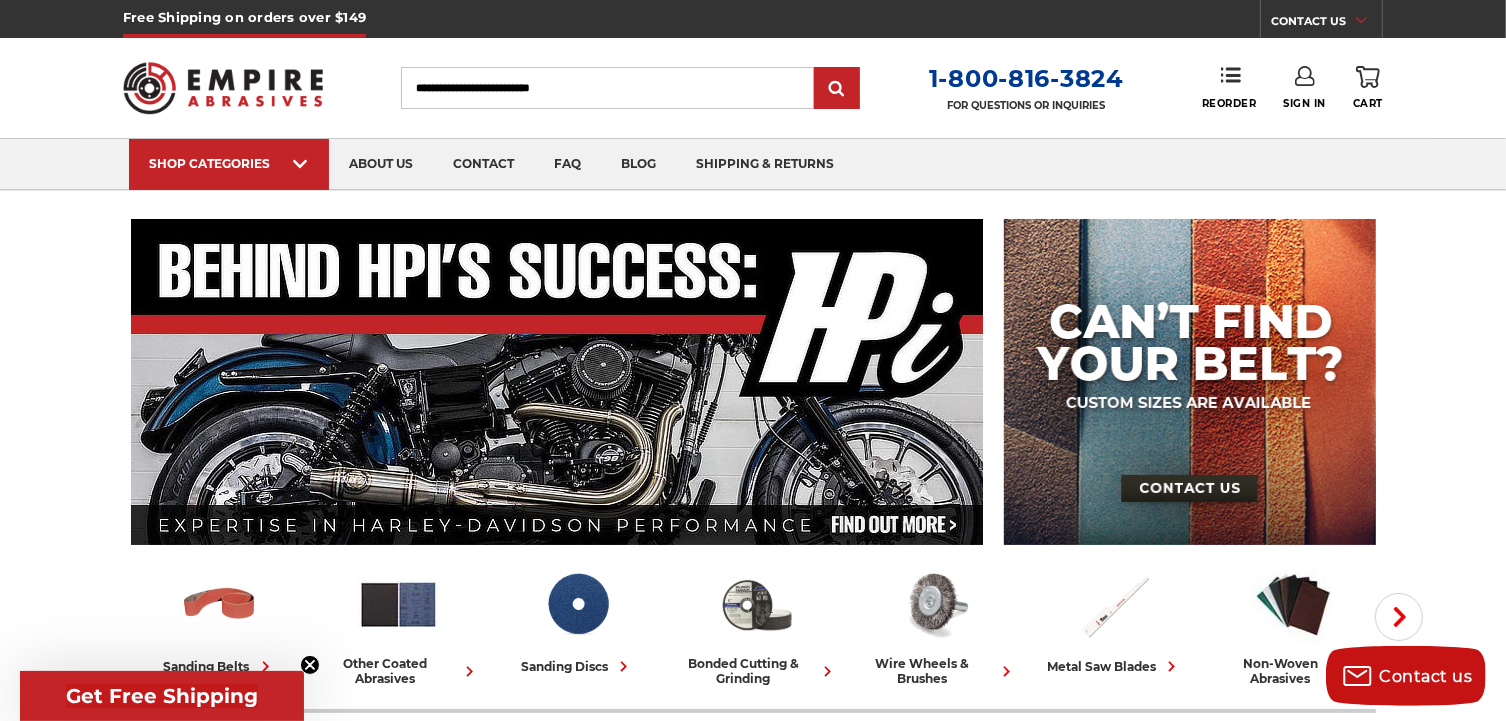 click on "Search" at bounding box center [607, 88] 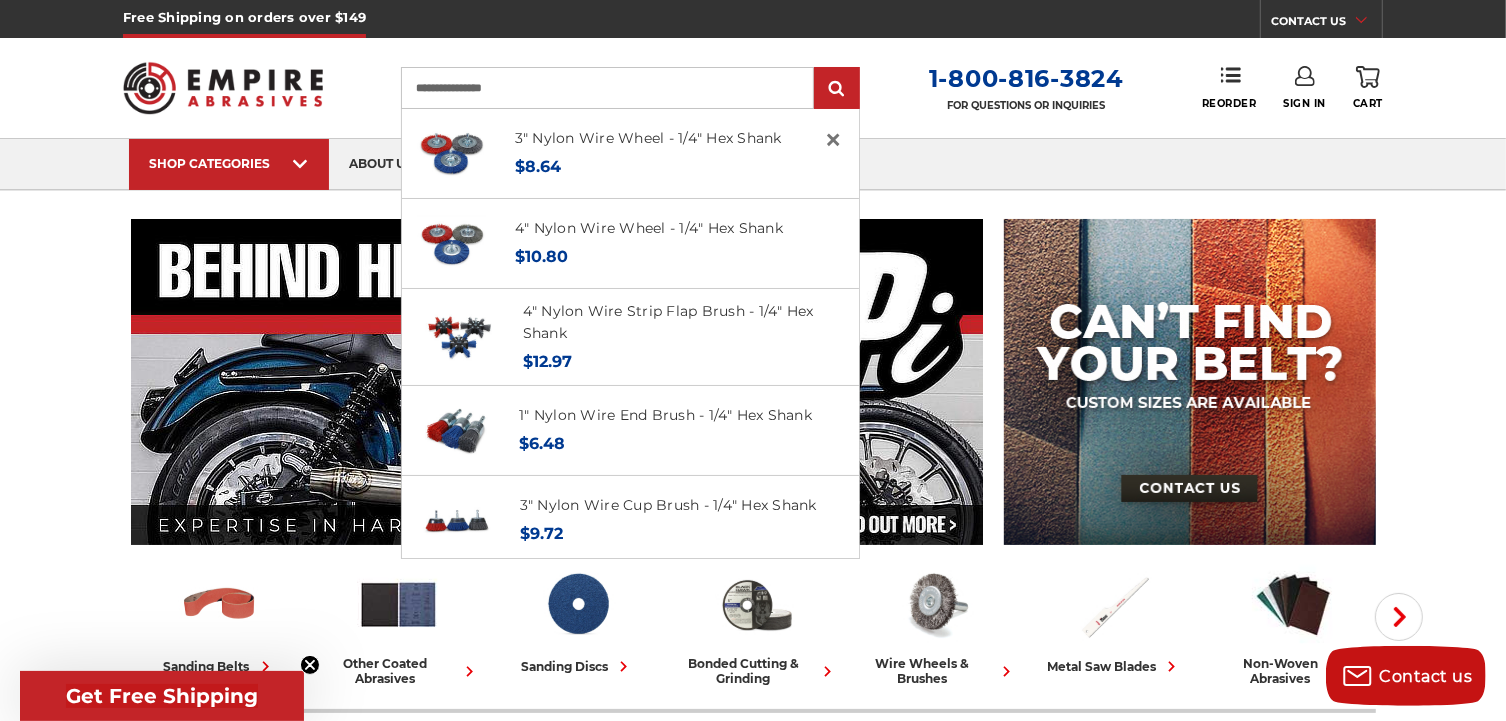 type on "**********" 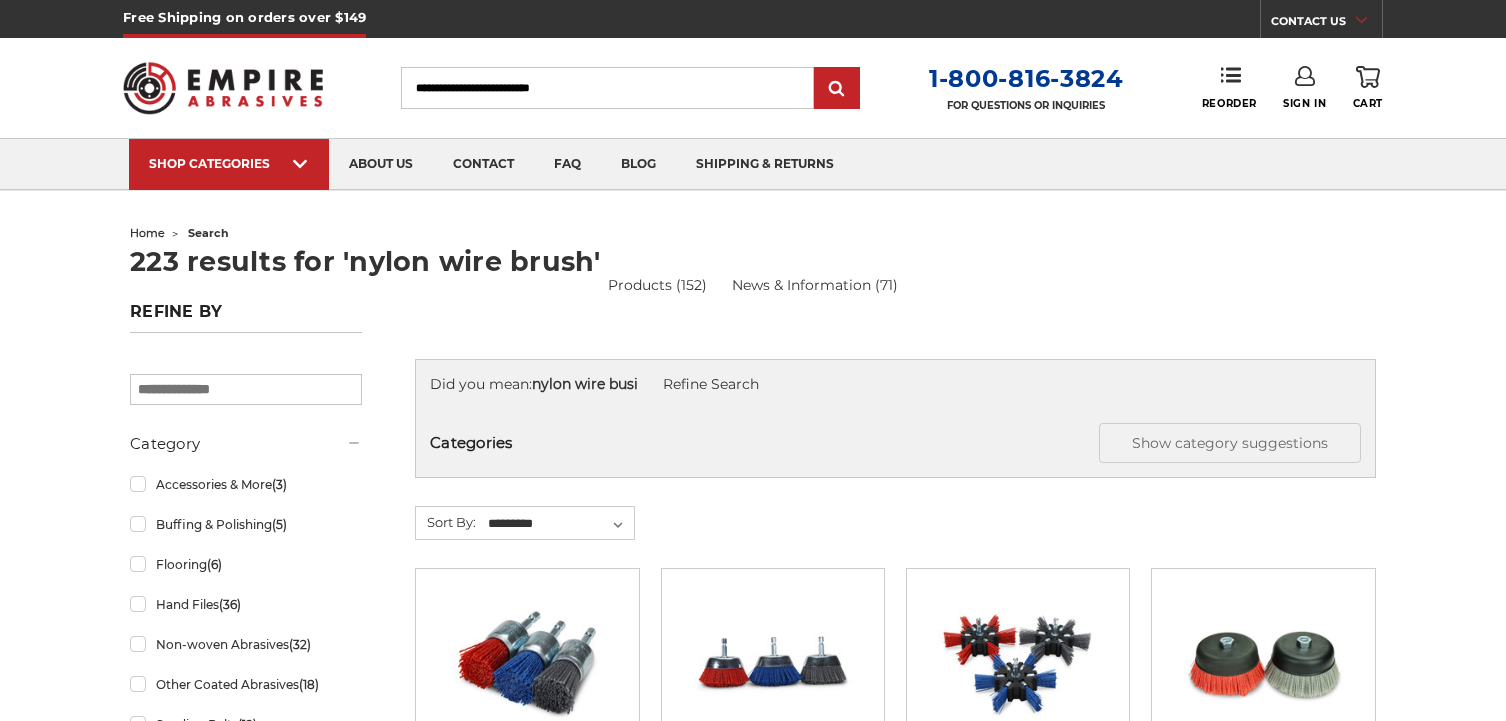 scroll, scrollTop: 0, scrollLeft: 0, axis: both 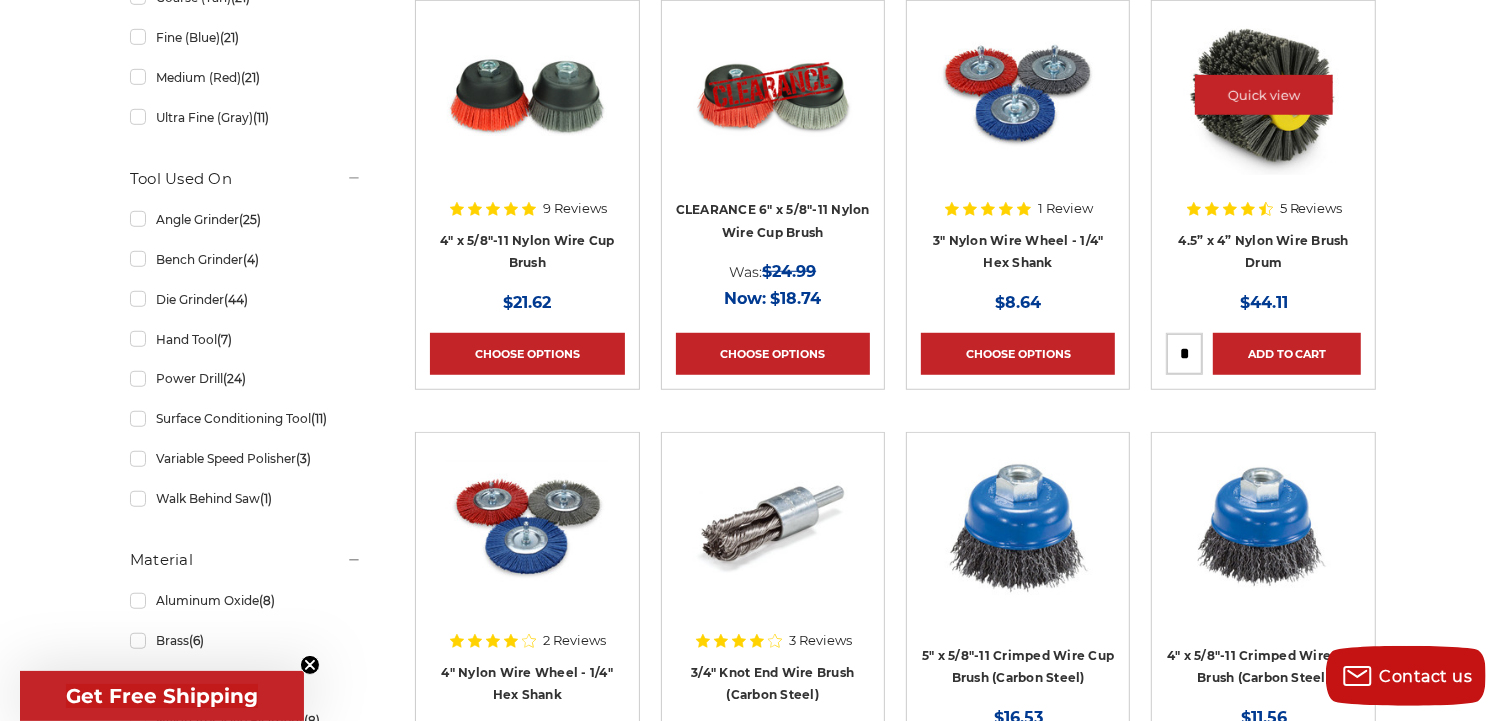 click at bounding box center (1264, 95) 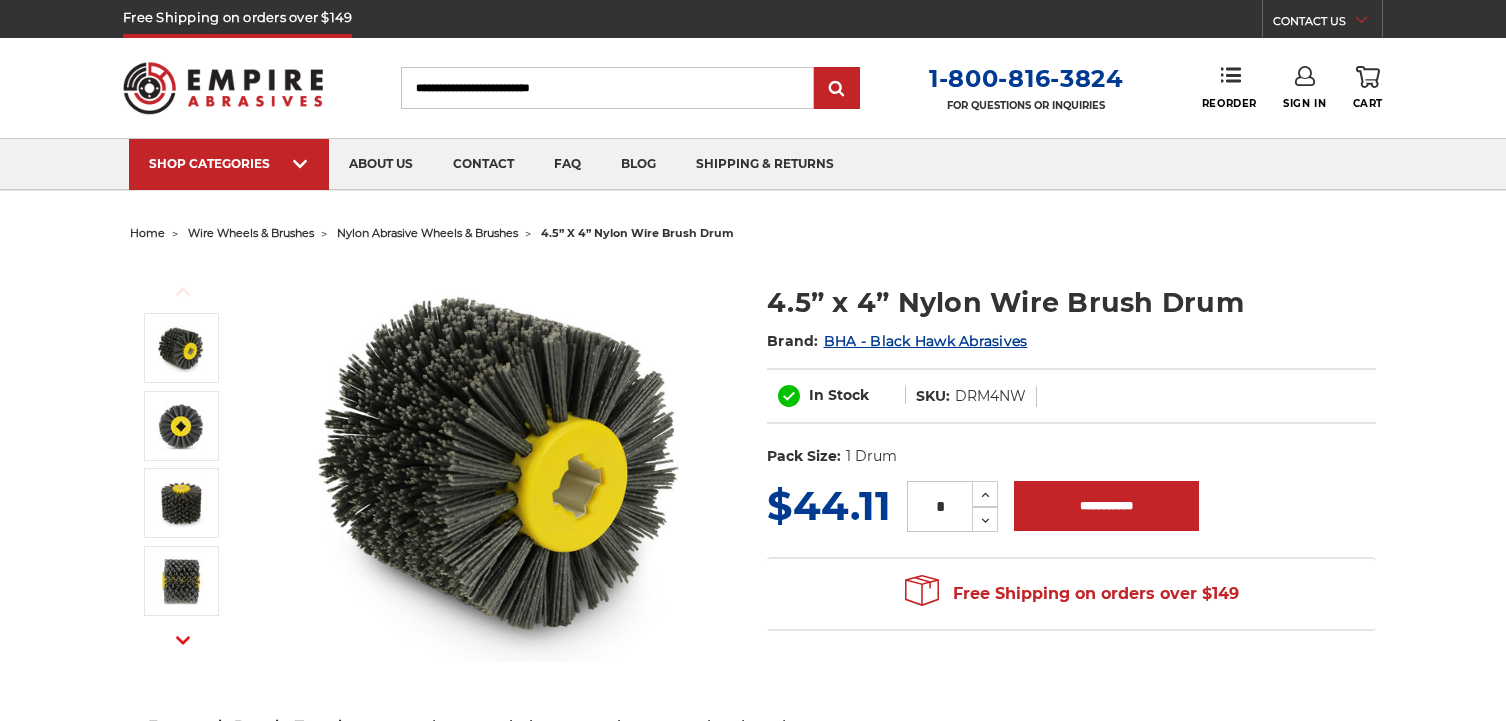scroll, scrollTop: 0, scrollLeft: 0, axis: both 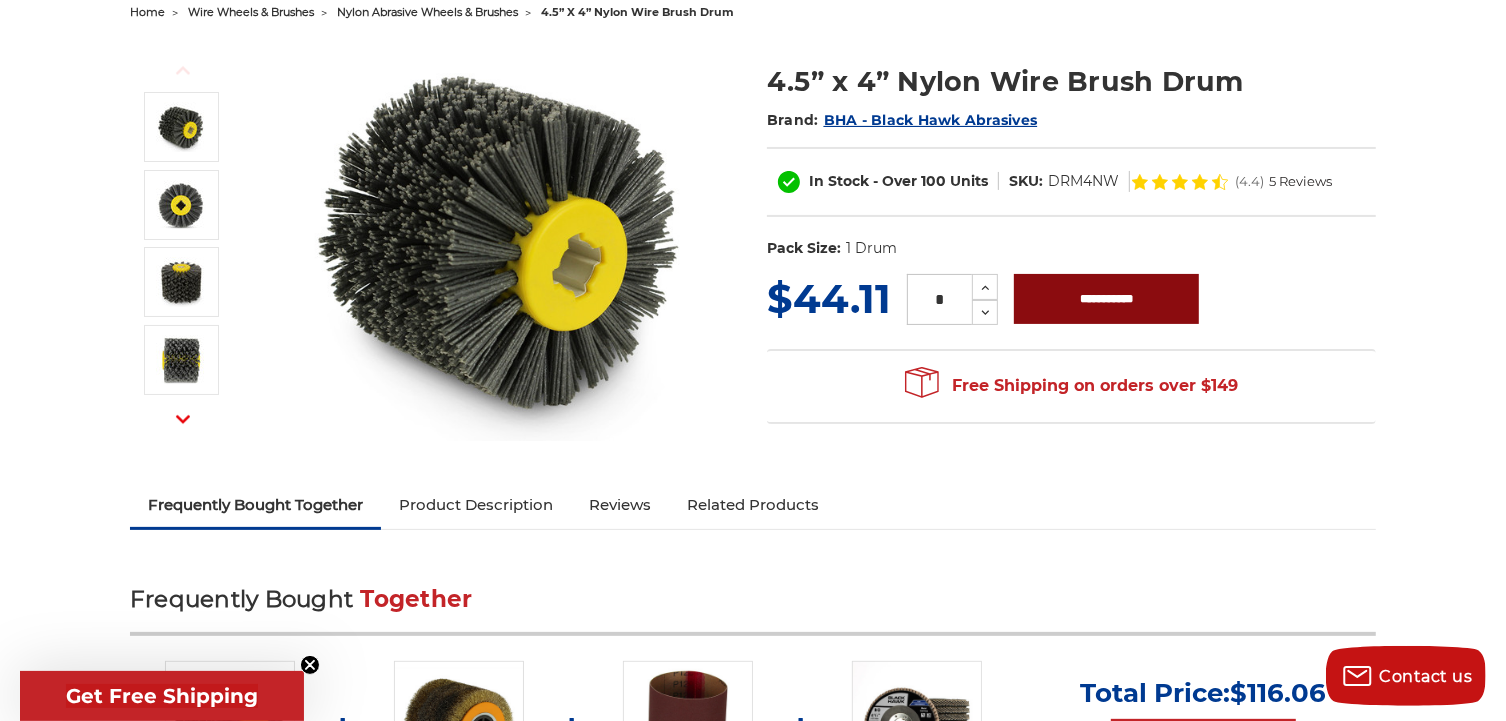 click on "**********" at bounding box center [1106, 299] 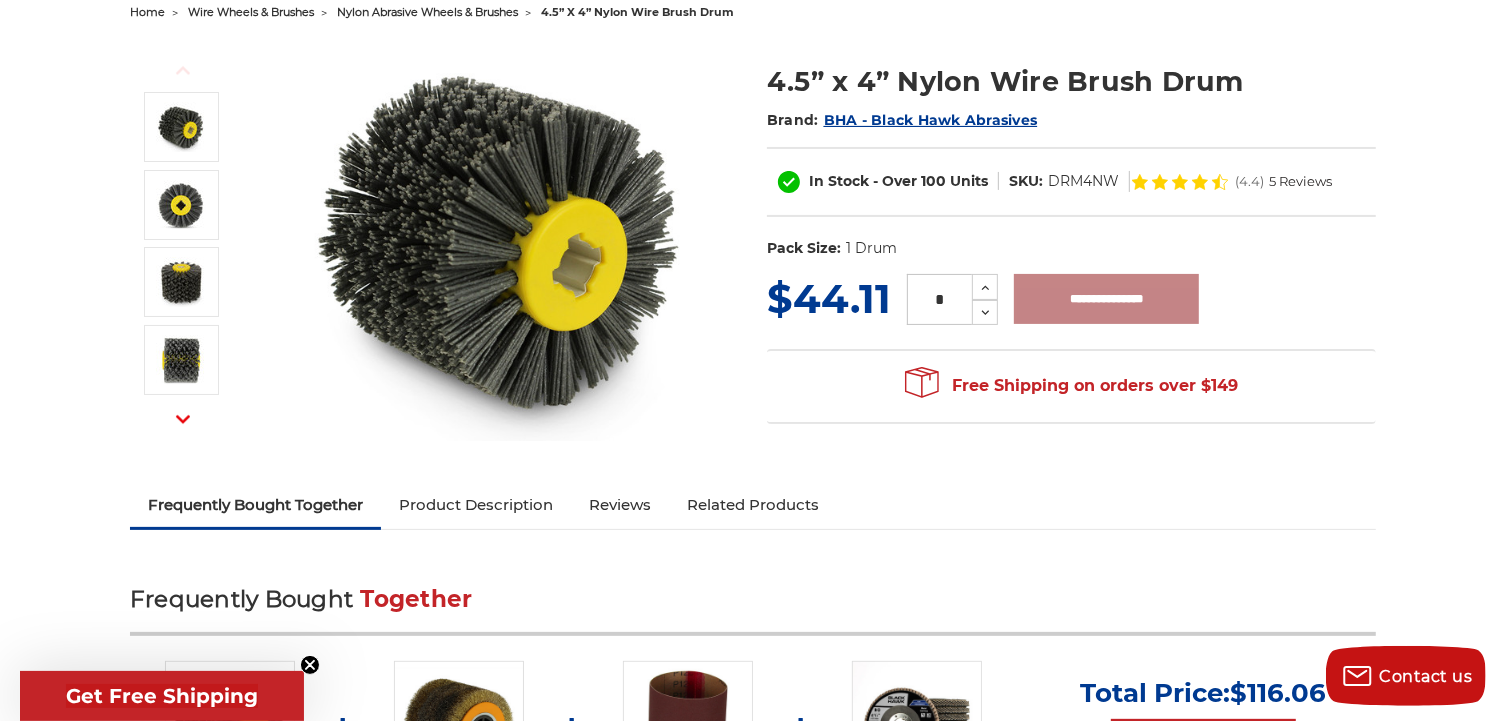 type on "**********" 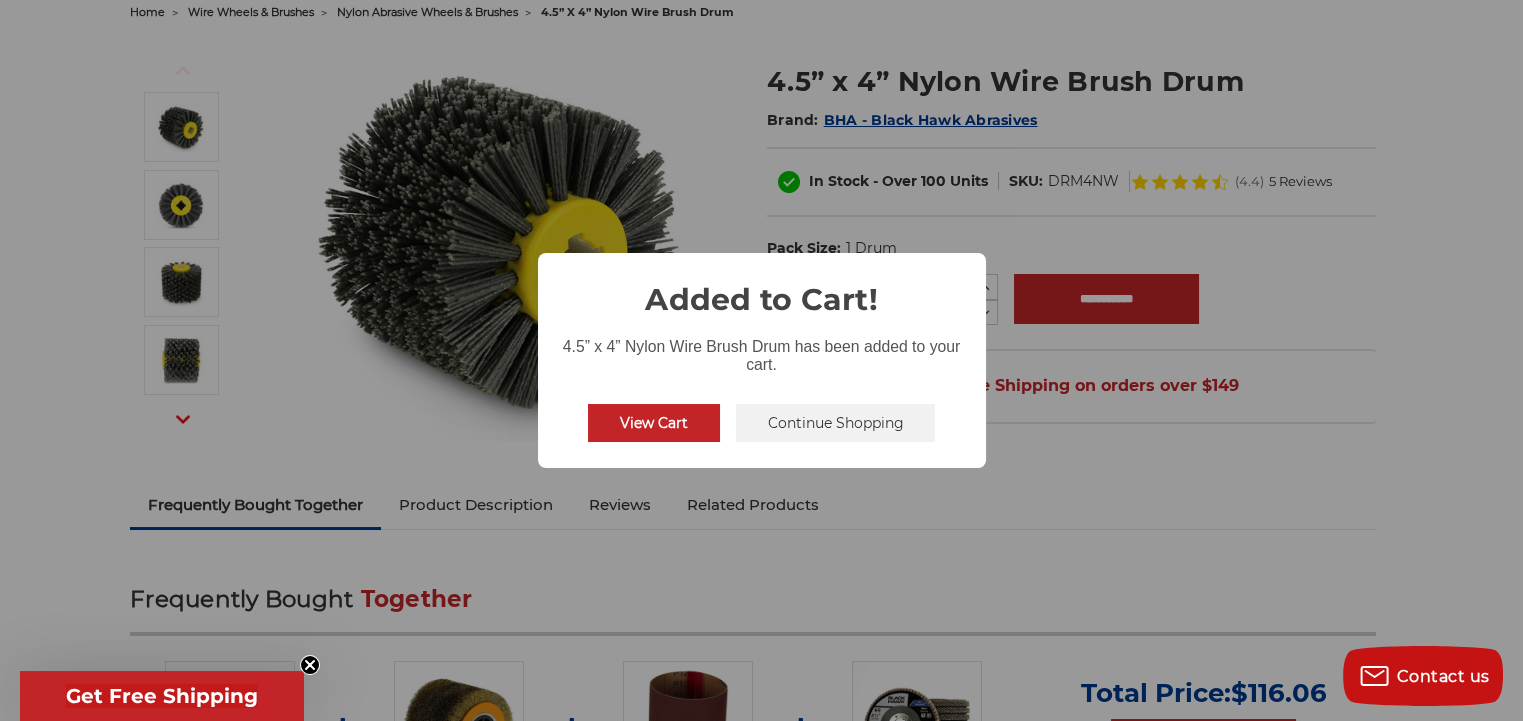 click on "× Added to Cart! 4.5” x 4” Nylon Wire Brush Drum has been added to your cart. View Cart No Continue Shopping" 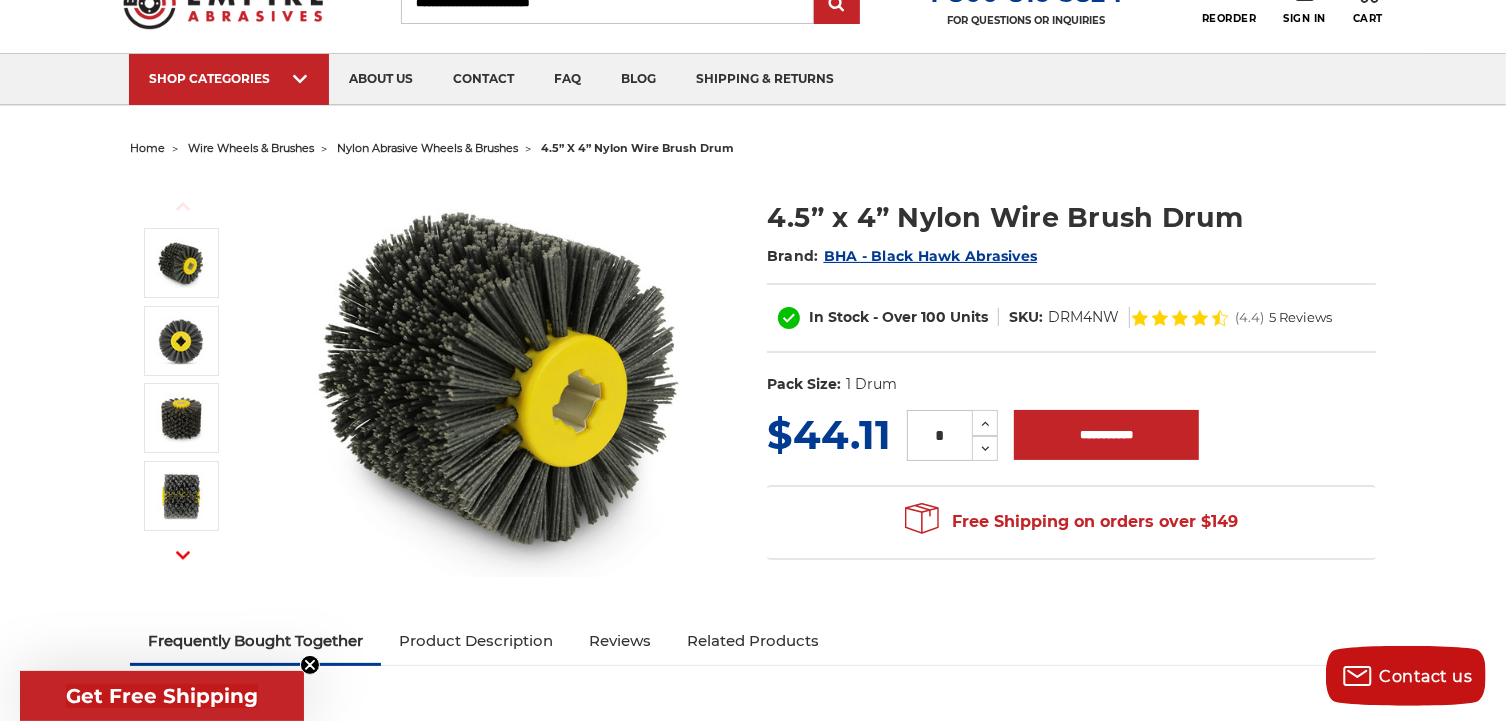 scroll, scrollTop: 0, scrollLeft: 0, axis: both 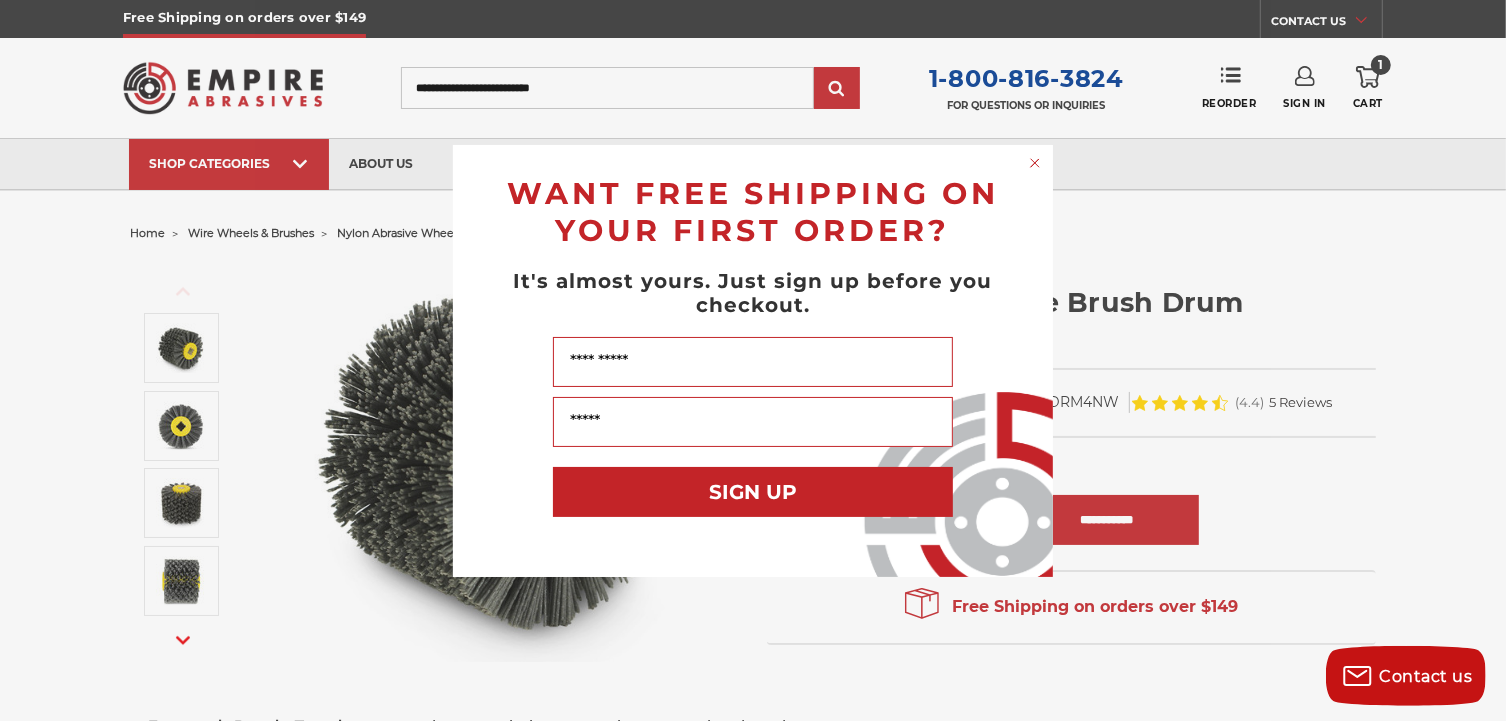 click on "Close dialog WANT FREE SHIPPING ON YOUR FIRST ORDER? It's almost yours. Just sign up before you checkout. Name Your Email SIGN UP ******" at bounding box center (753, 360) 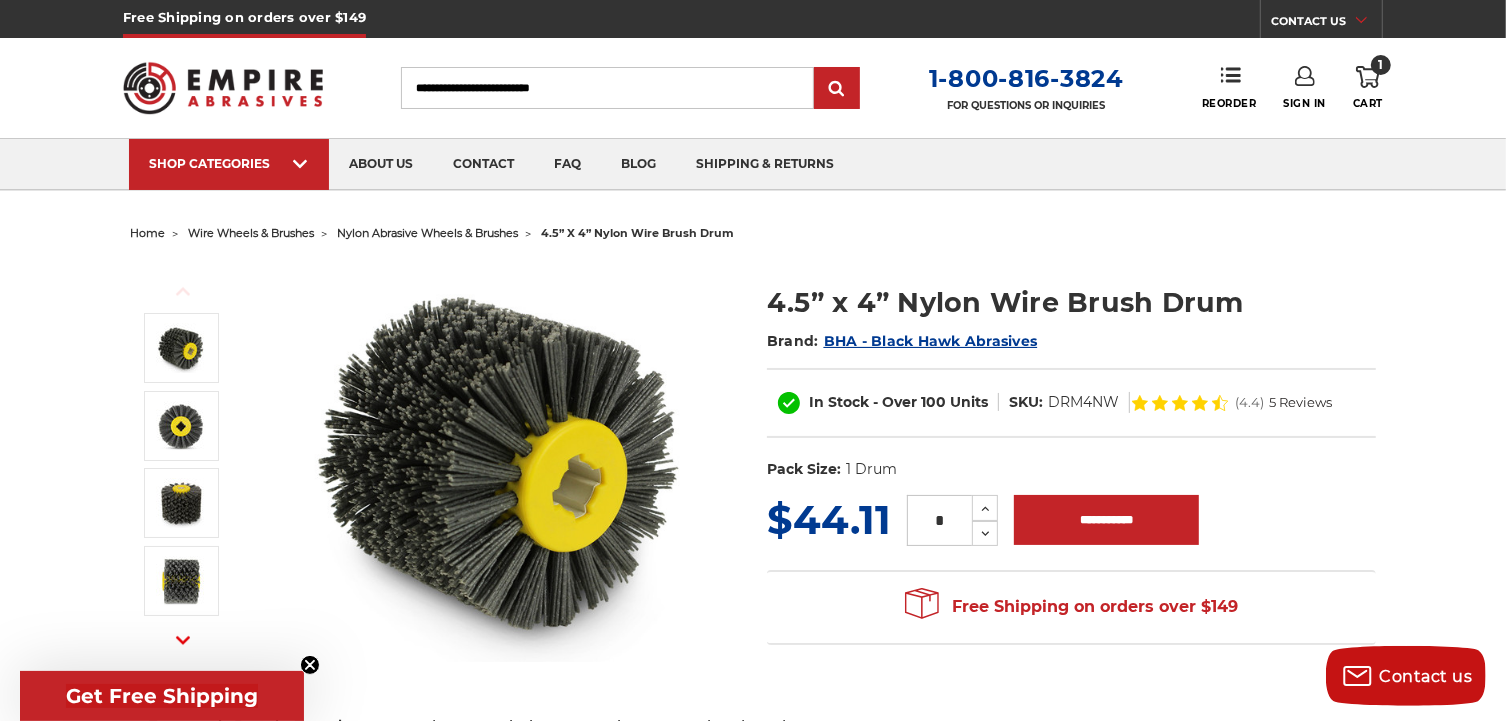 click on "Search" at bounding box center [607, 88] 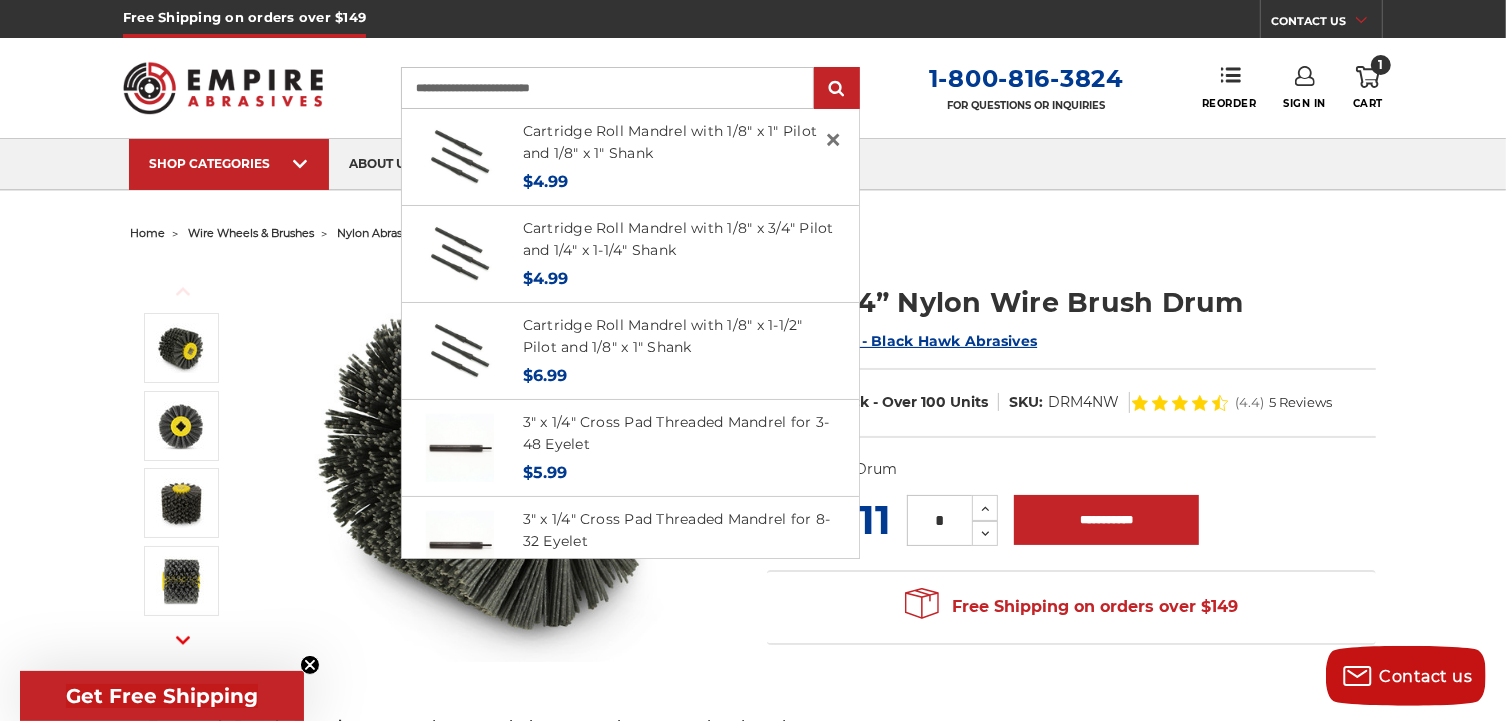 type on "**********" 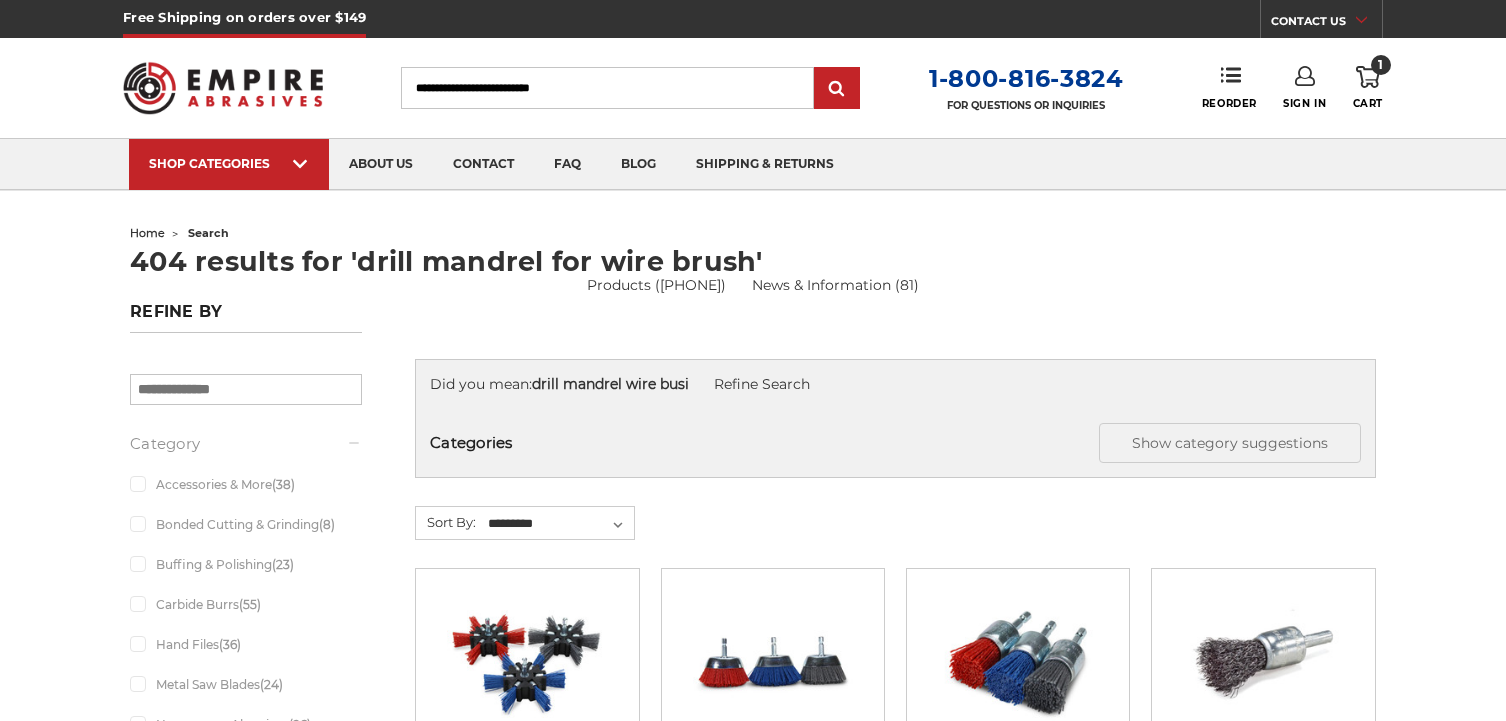 scroll, scrollTop: 0, scrollLeft: 0, axis: both 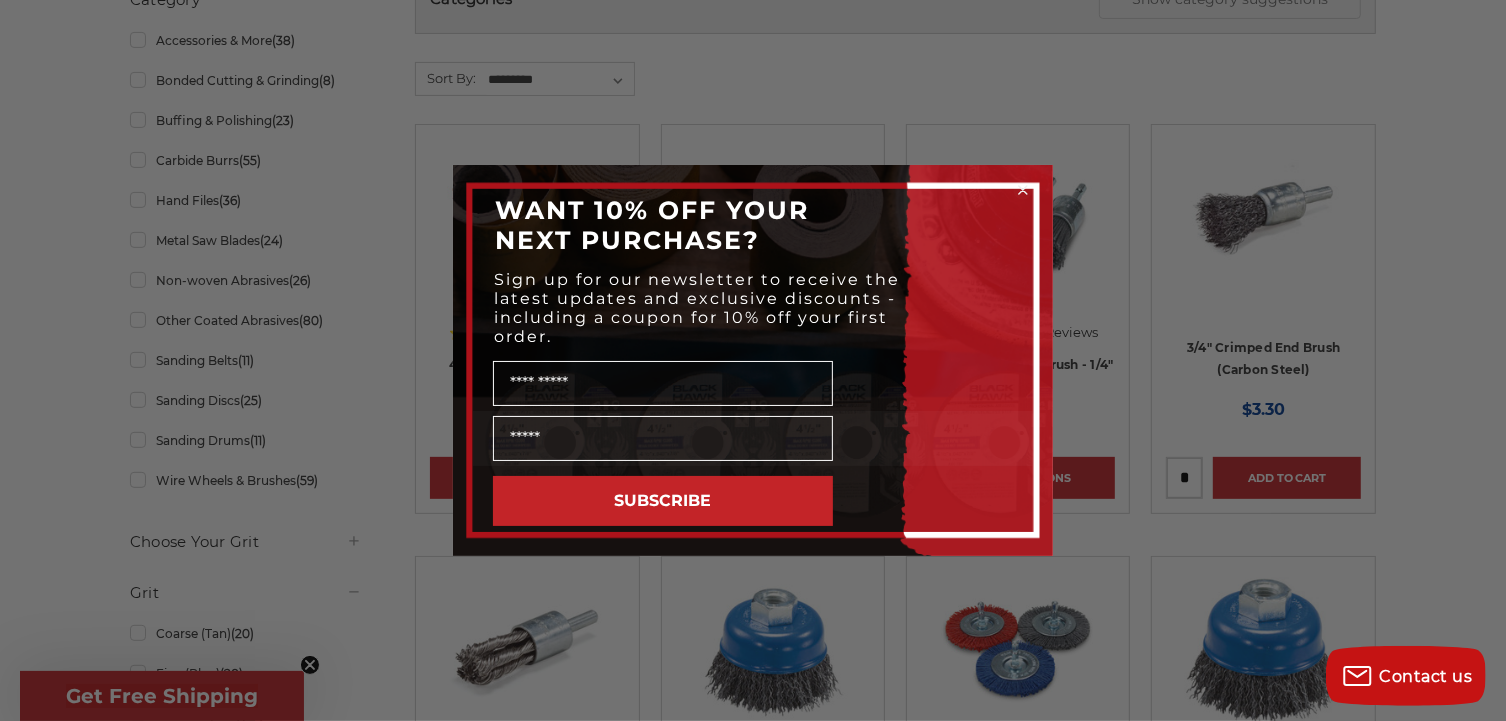 click 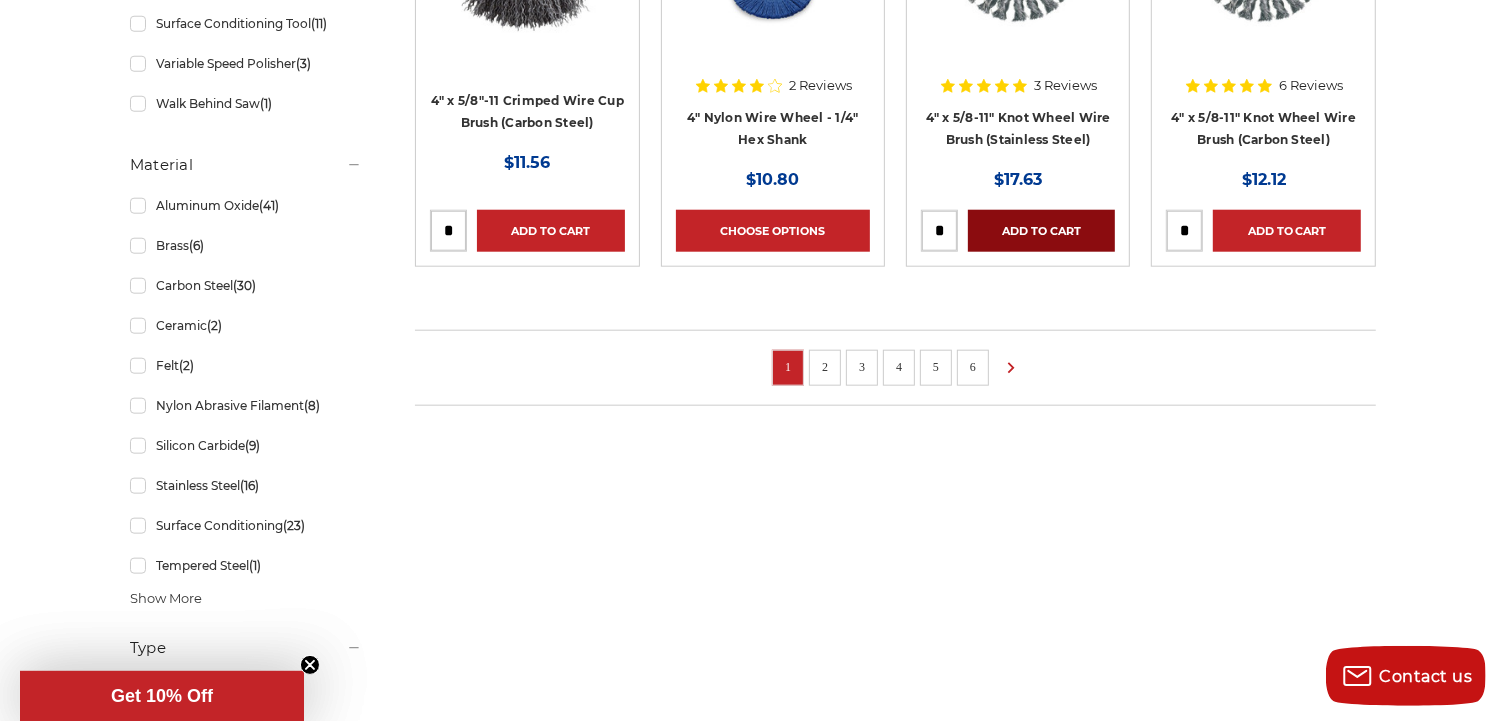 scroll, scrollTop: 1556, scrollLeft: 0, axis: vertical 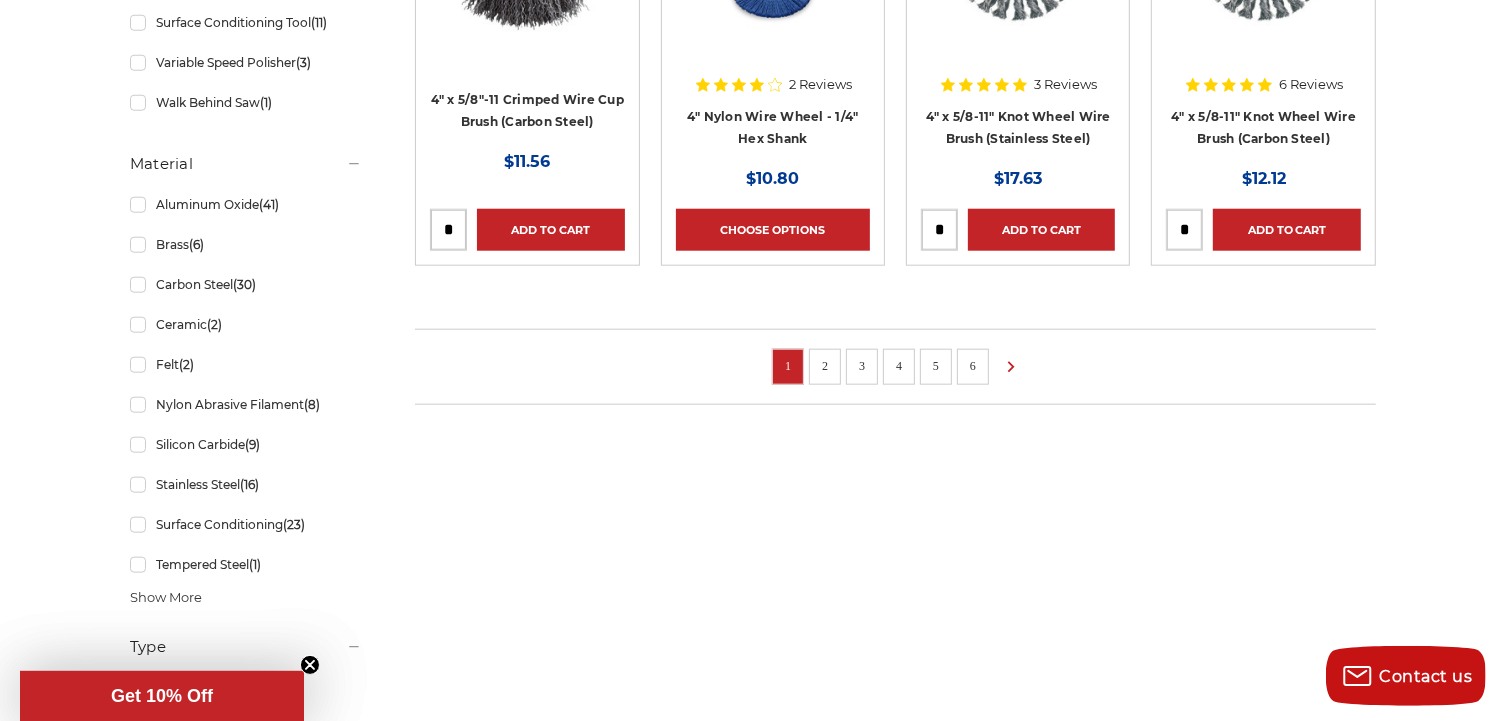 click on "2" at bounding box center [825, 366] 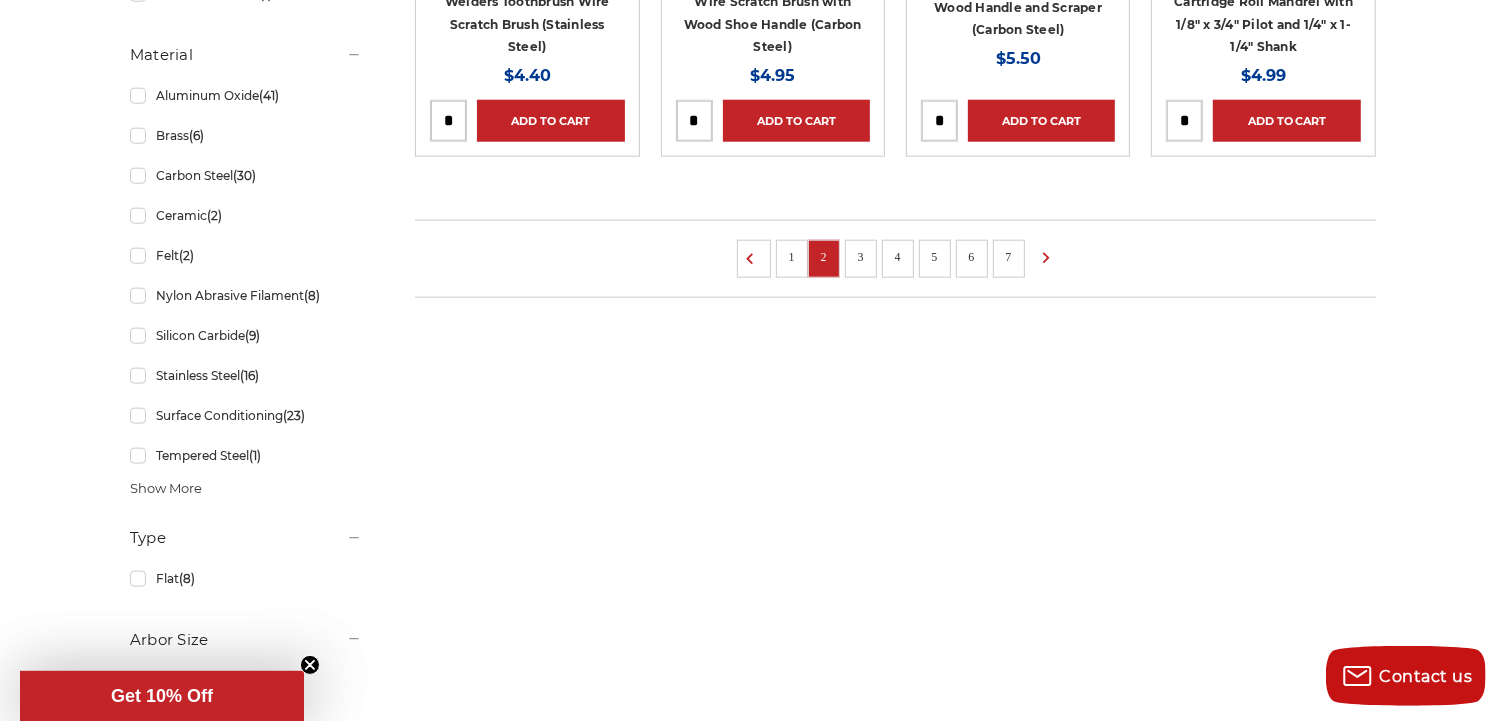 scroll, scrollTop: 1666, scrollLeft: 0, axis: vertical 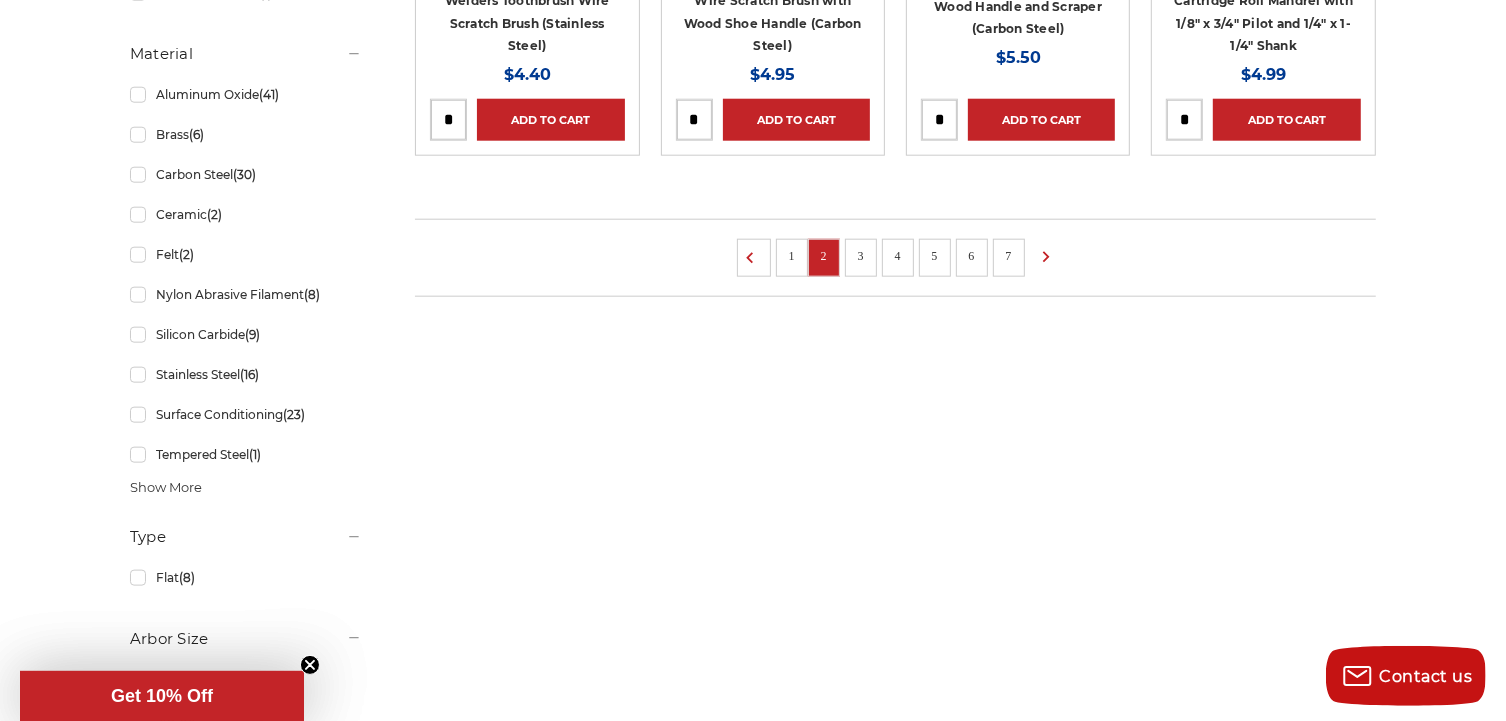 click on "3" at bounding box center [861, 256] 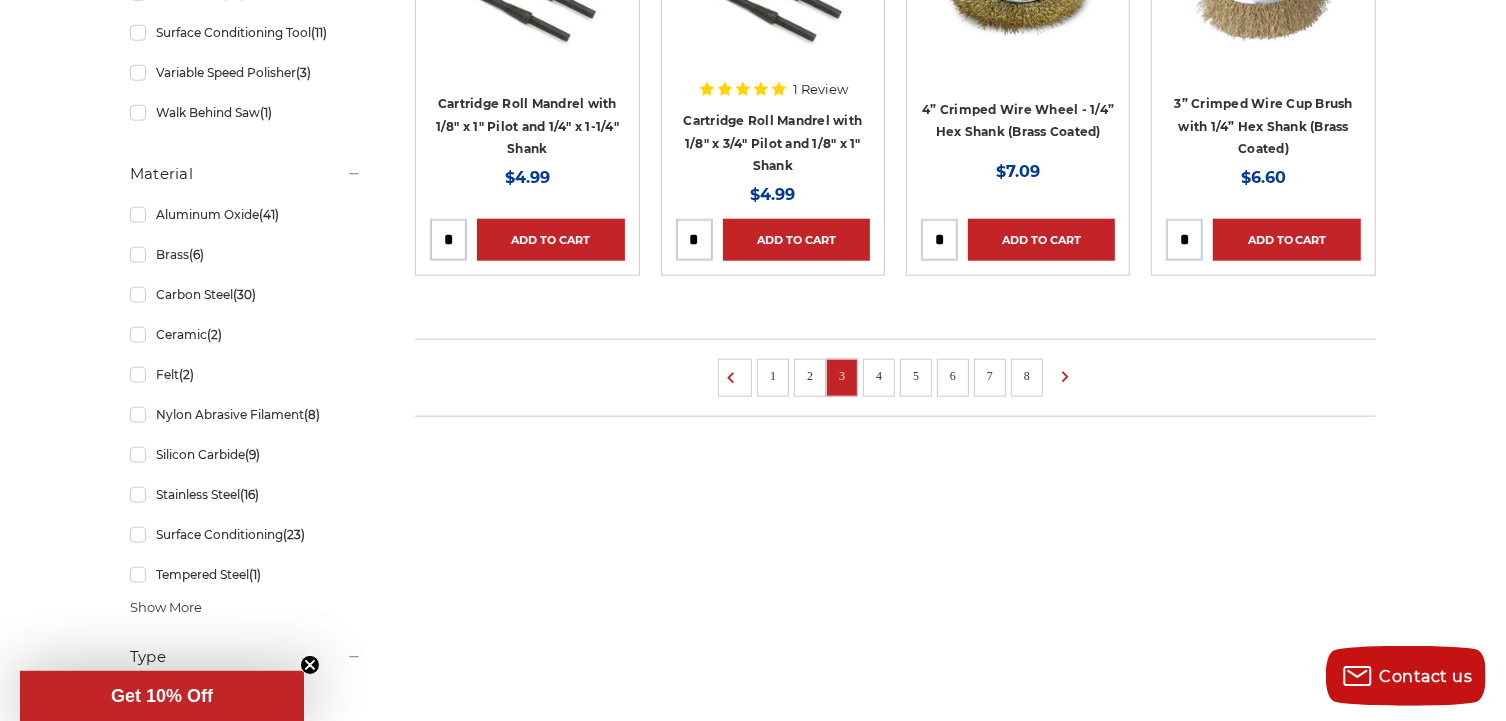 scroll, scrollTop: 1778, scrollLeft: 0, axis: vertical 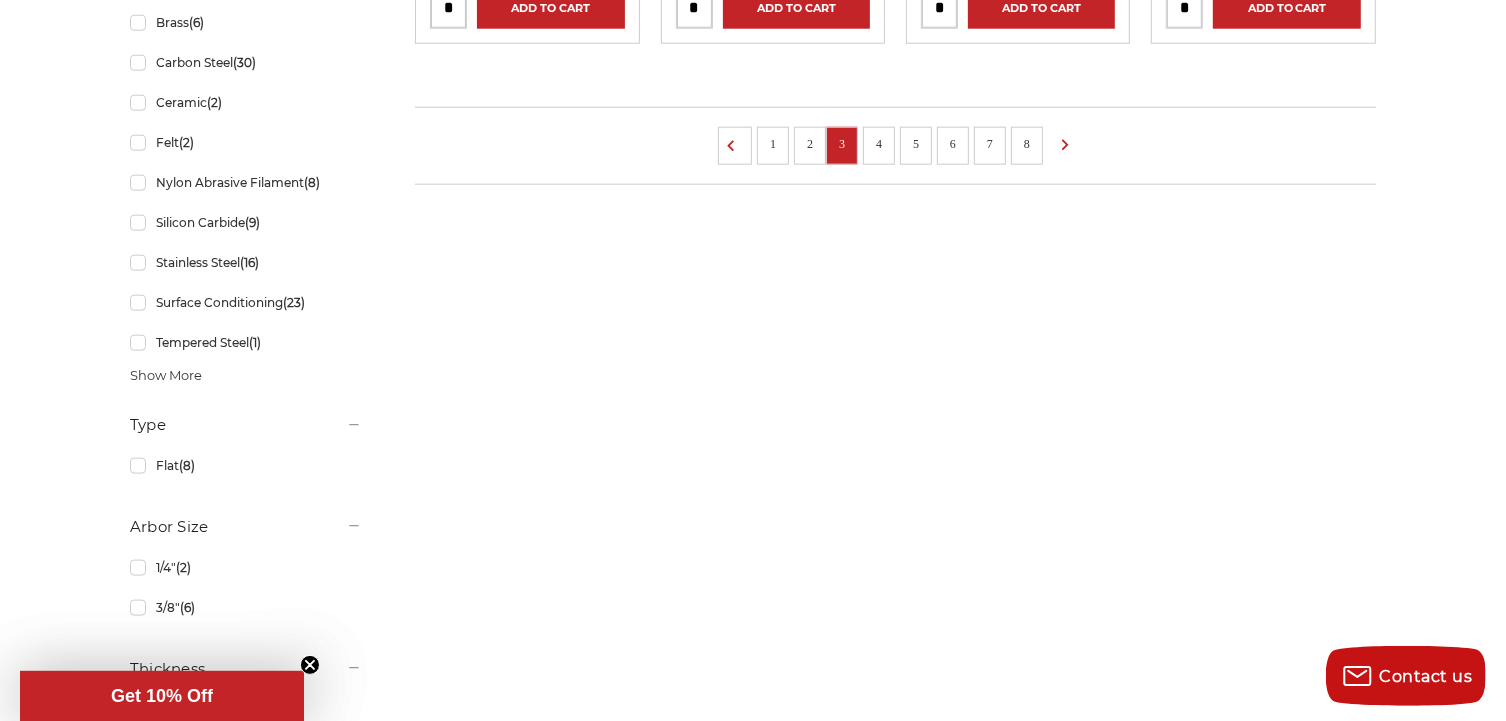 click on "4" at bounding box center (879, 146) 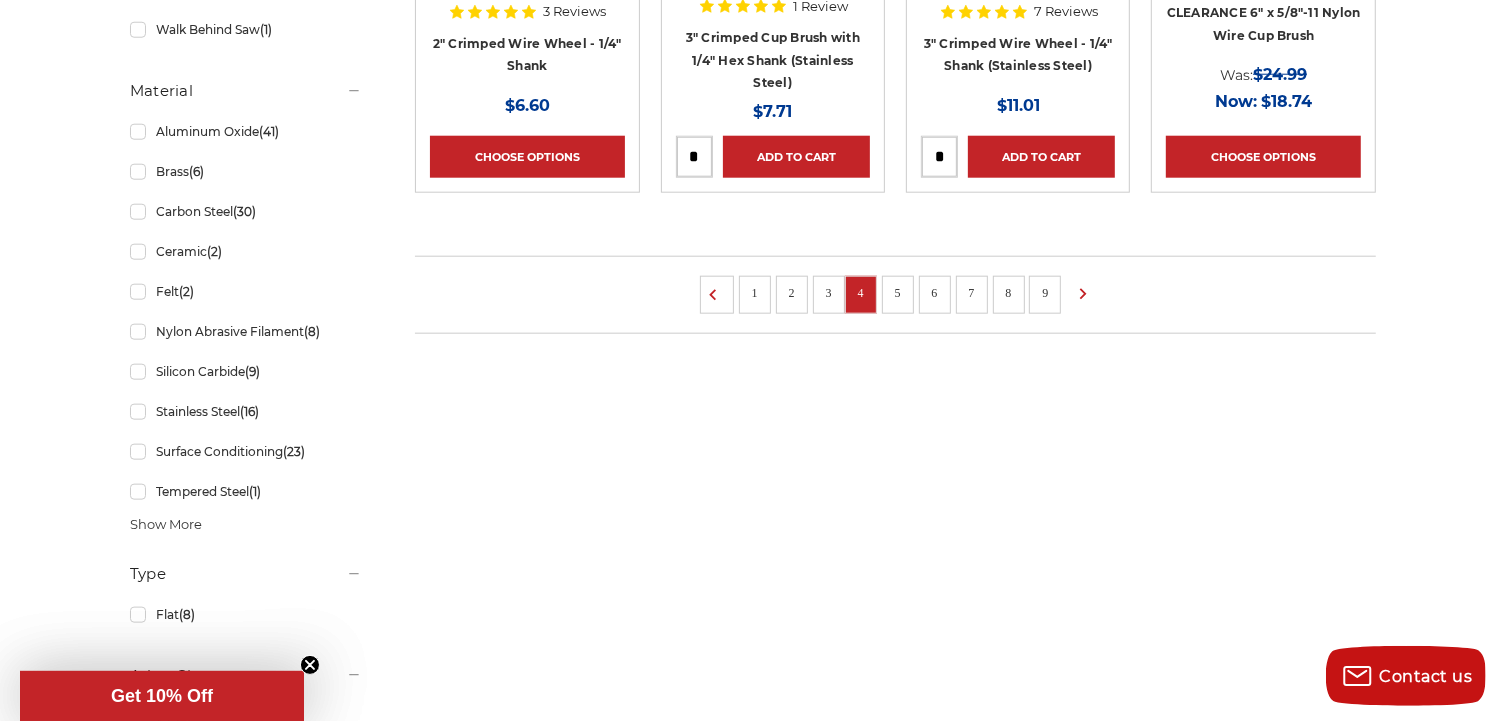 scroll, scrollTop: 1666, scrollLeft: 0, axis: vertical 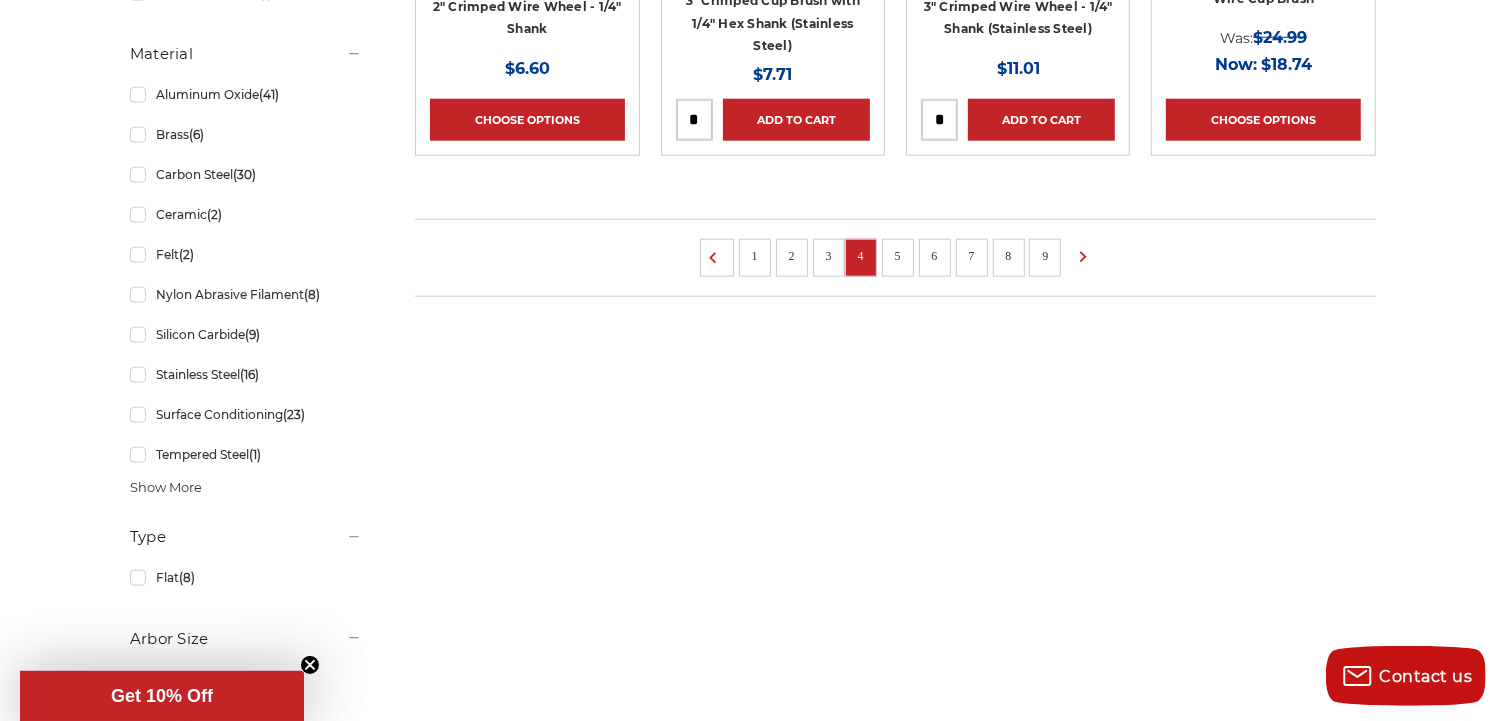 click on "5" at bounding box center (898, 256) 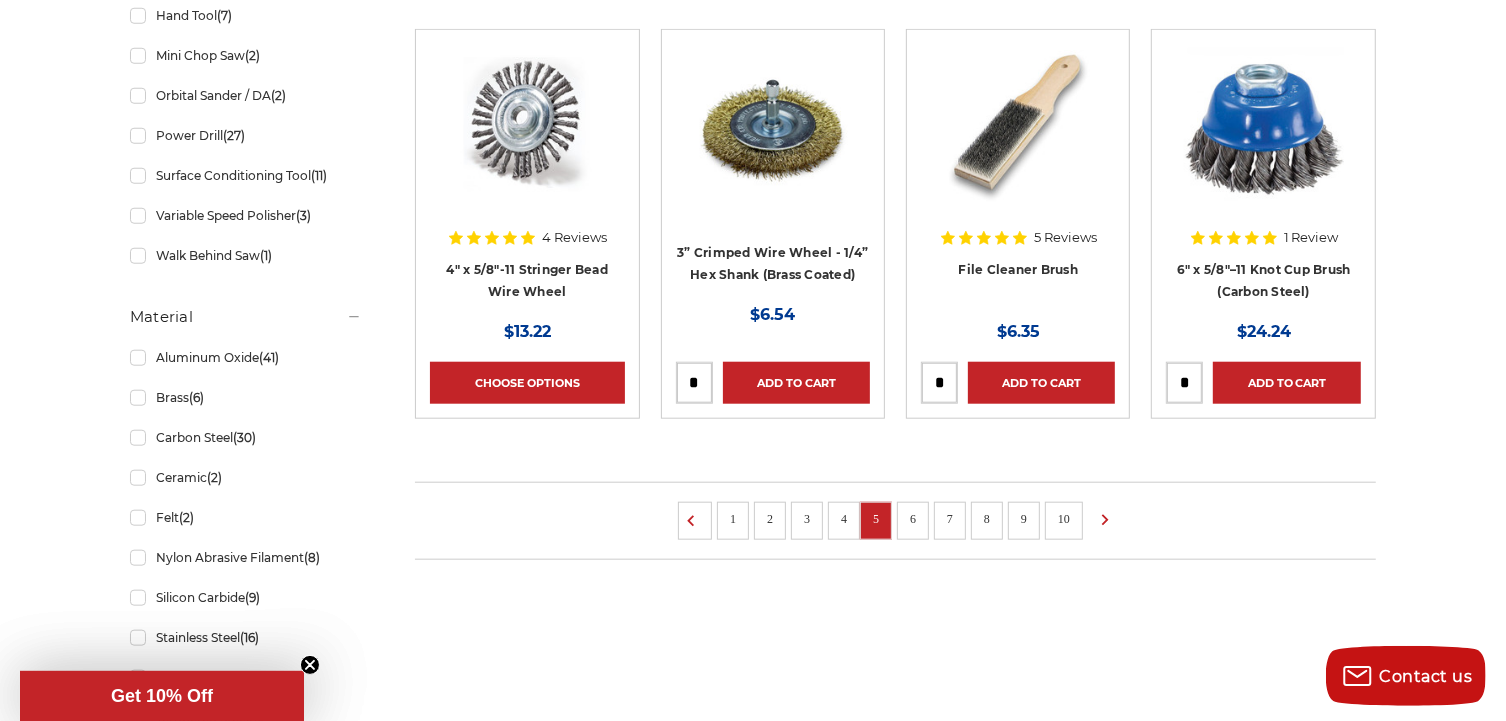 scroll, scrollTop: 1667, scrollLeft: 0, axis: vertical 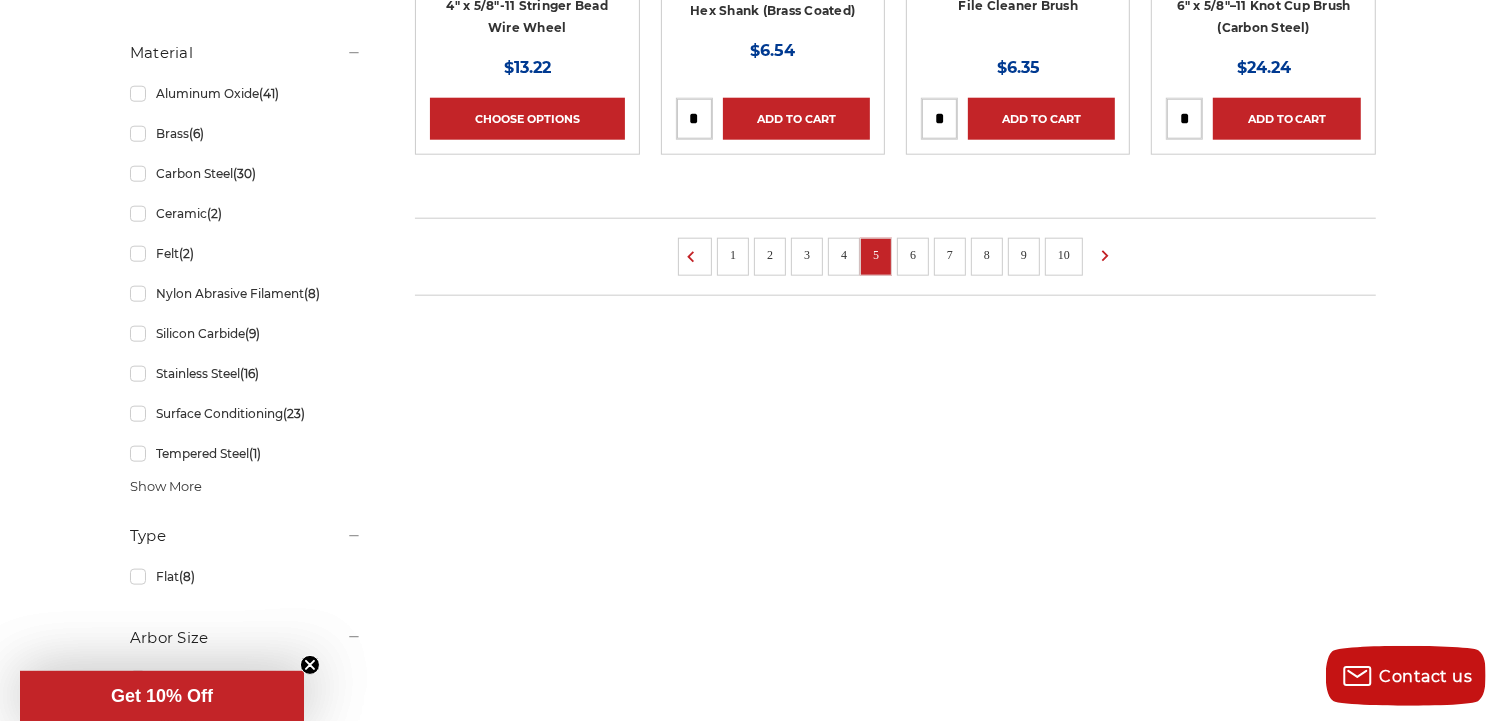 click on "6" at bounding box center (913, 255) 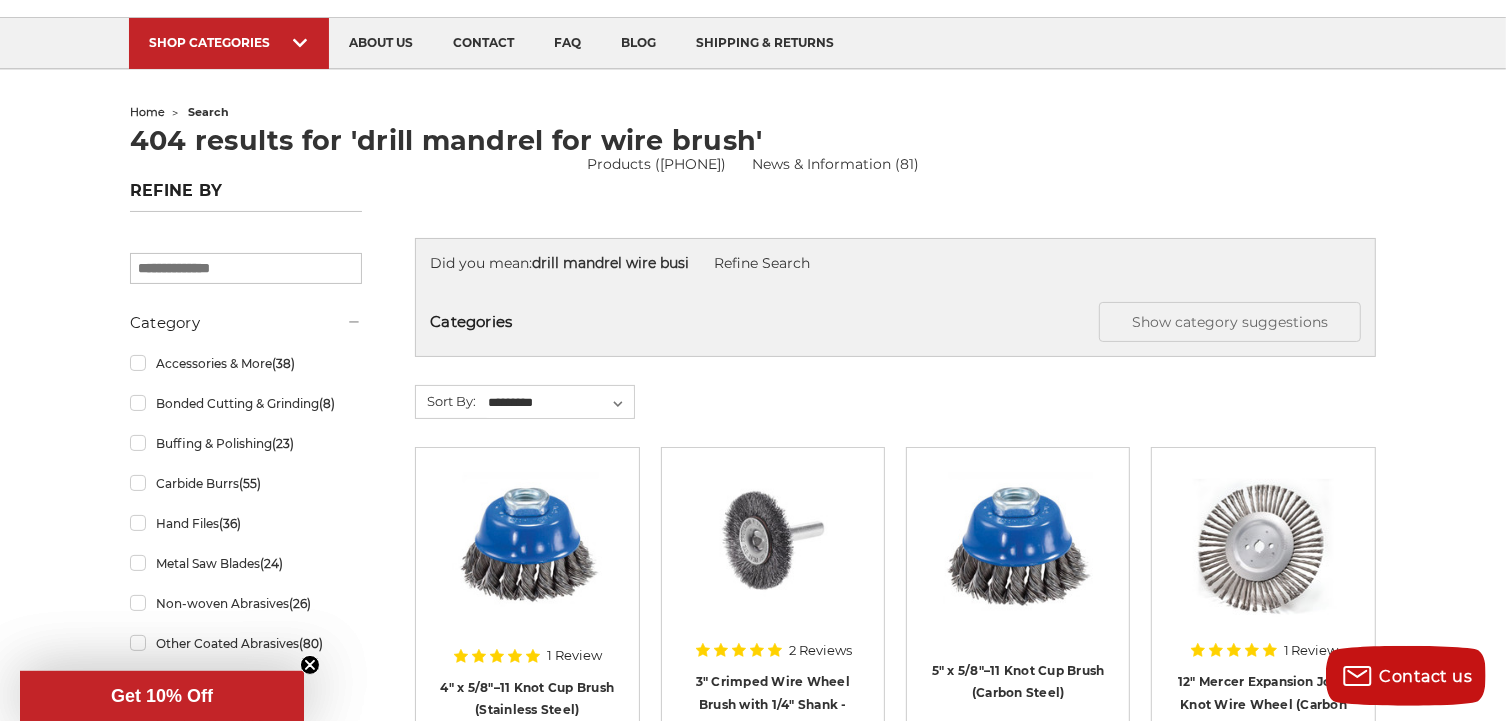 scroll, scrollTop: 0, scrollLeft: 0, axis: both 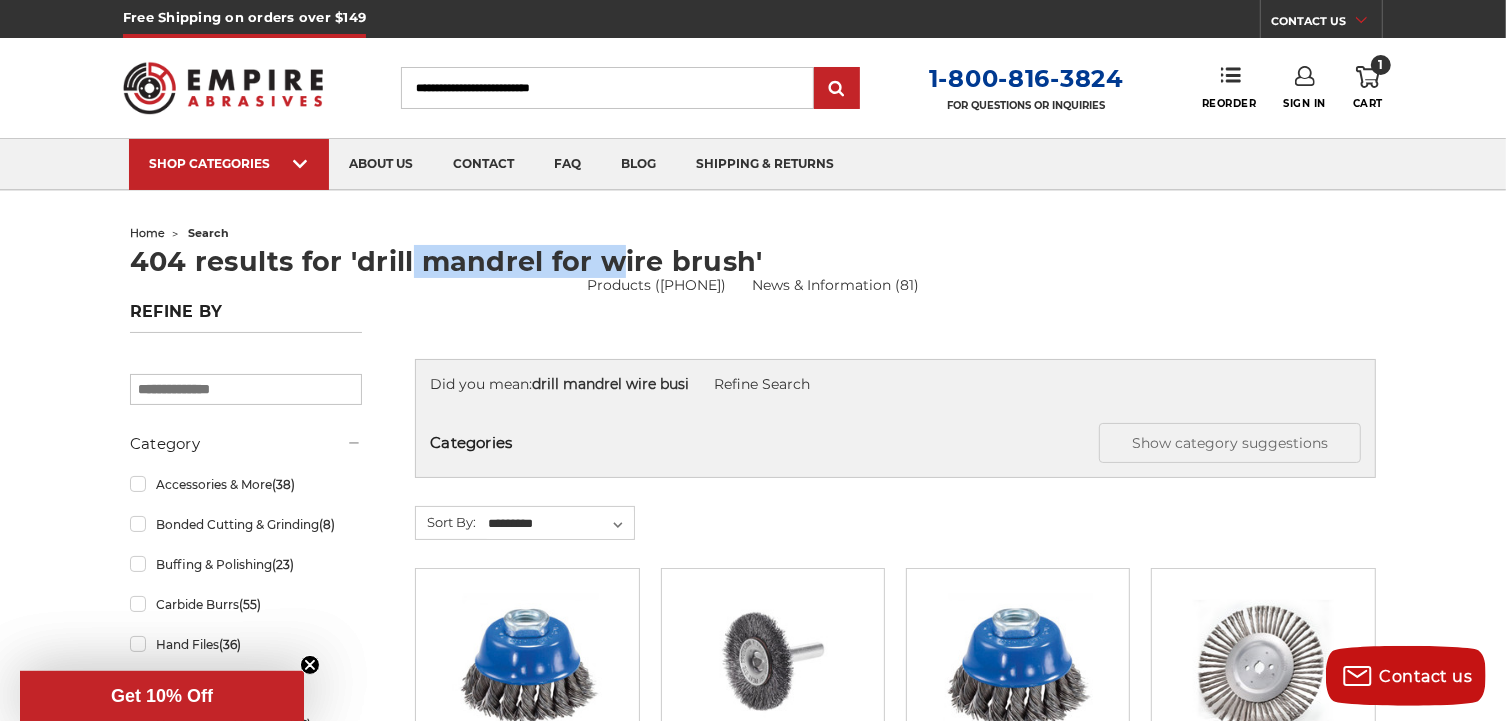drag, startPoint x: 545, startPoint y: 256, endPoint x: 359, endPoint y: 267, distance: 186.32498 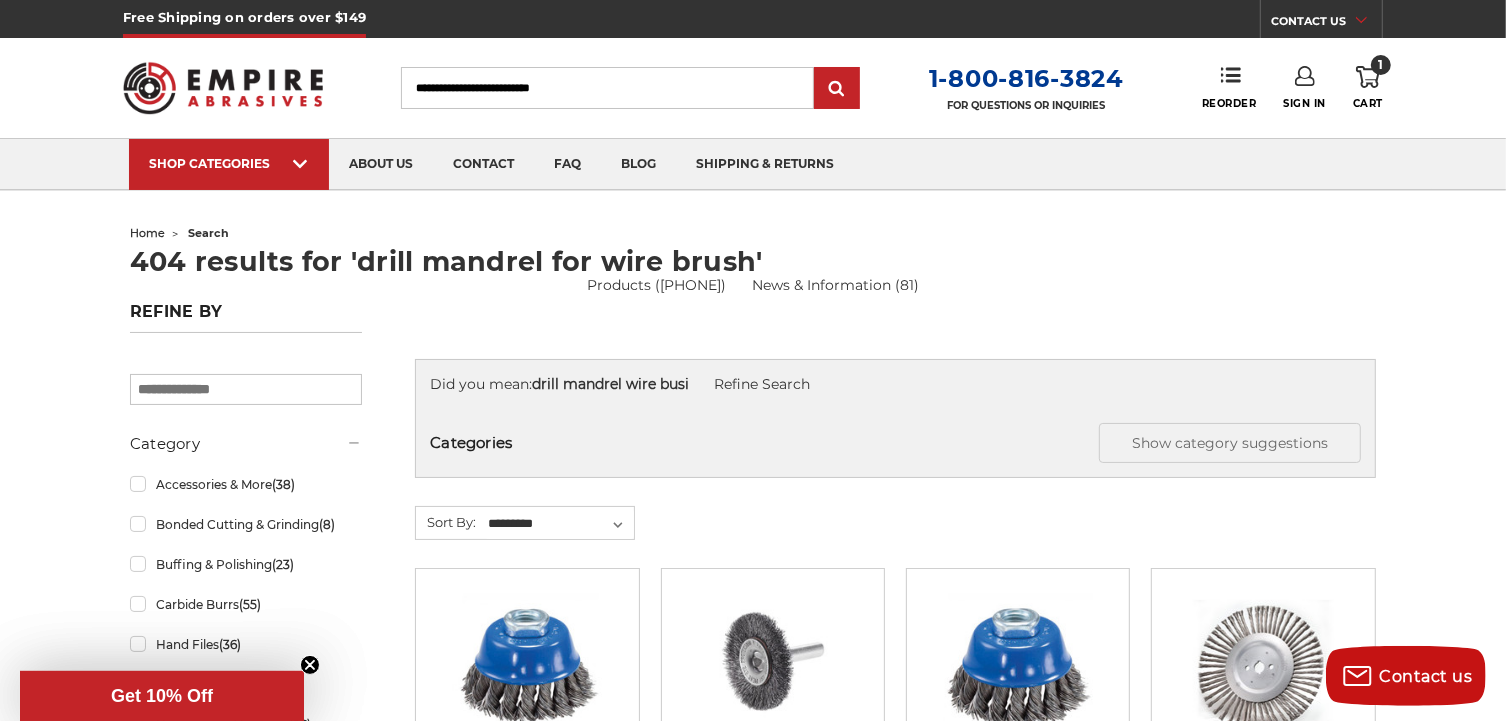 click on "Search" at bounding box center [607, 88] 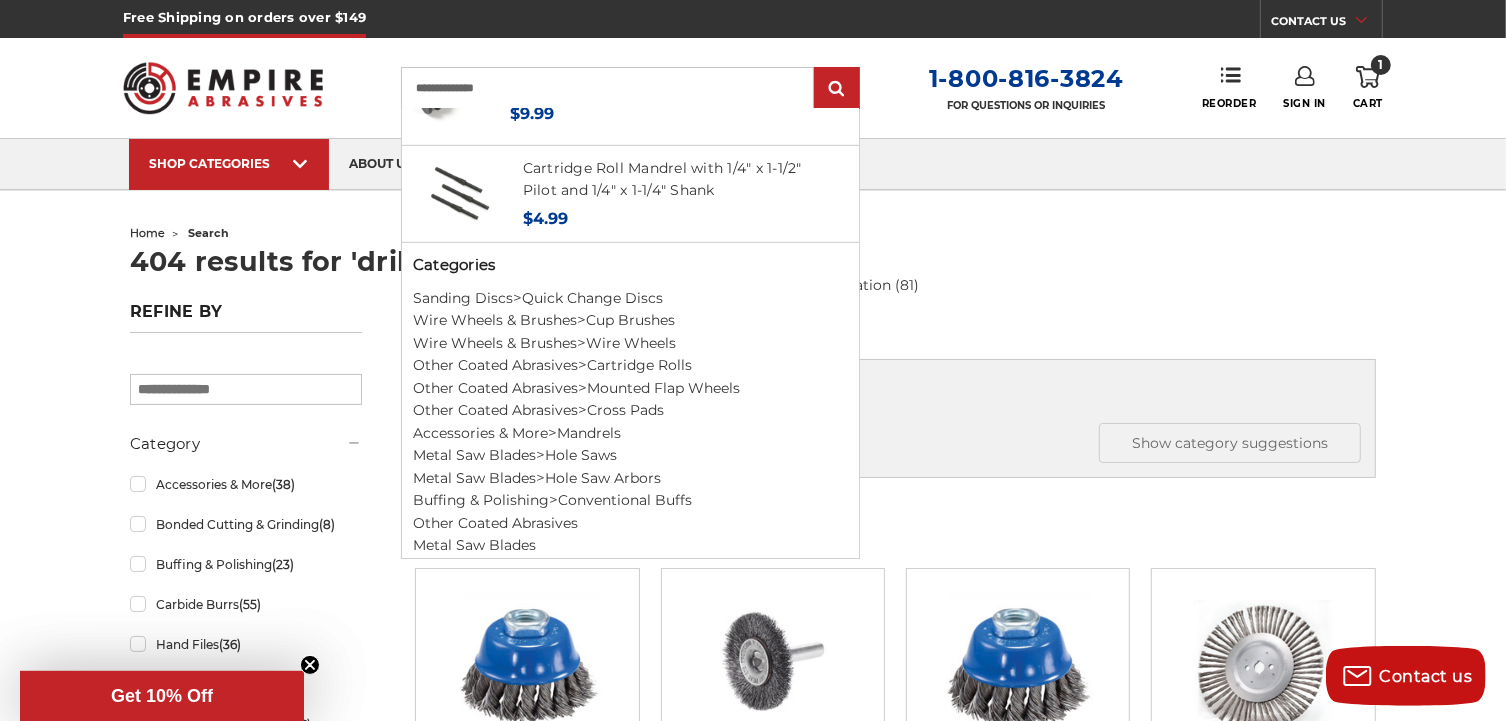 scroll, scrollTop: 1025, scrollLeft: 0, axis: vertical 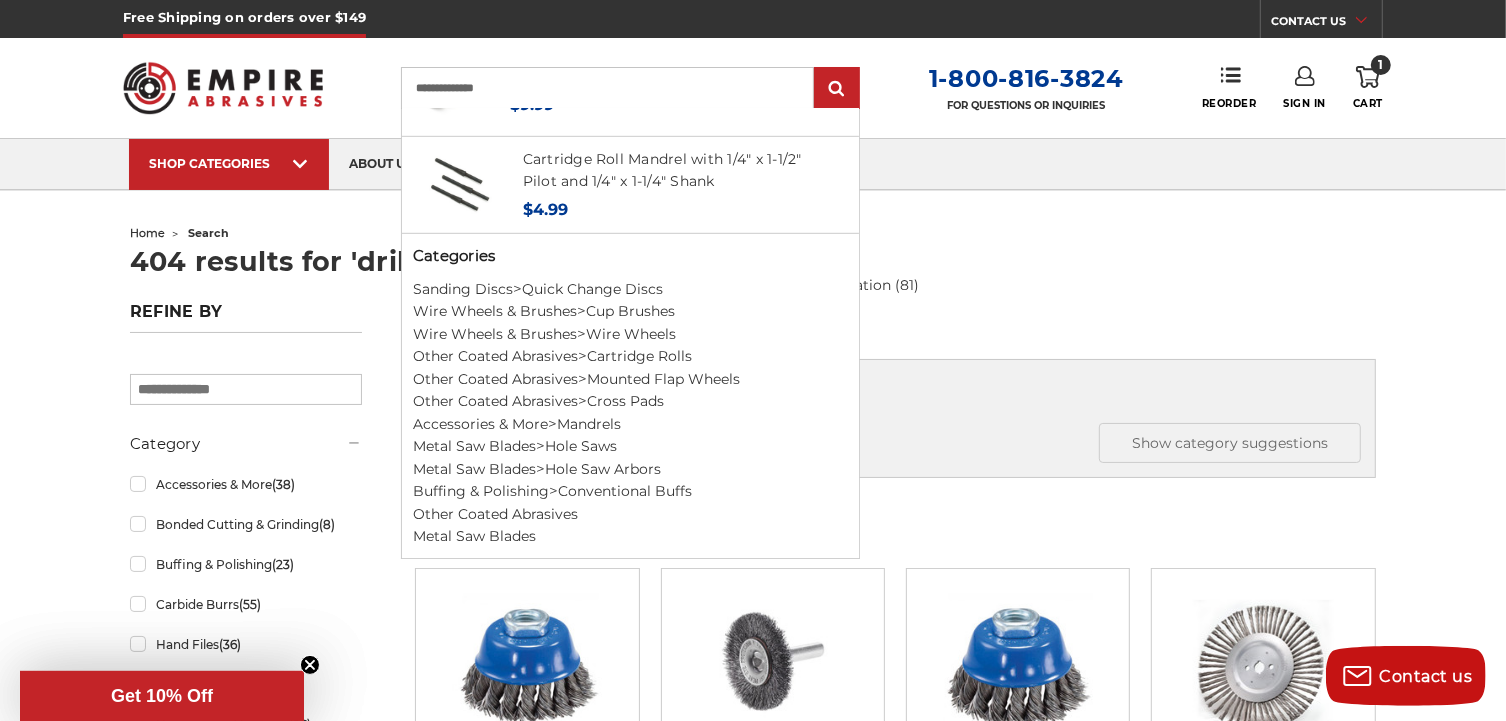 type on "**********" 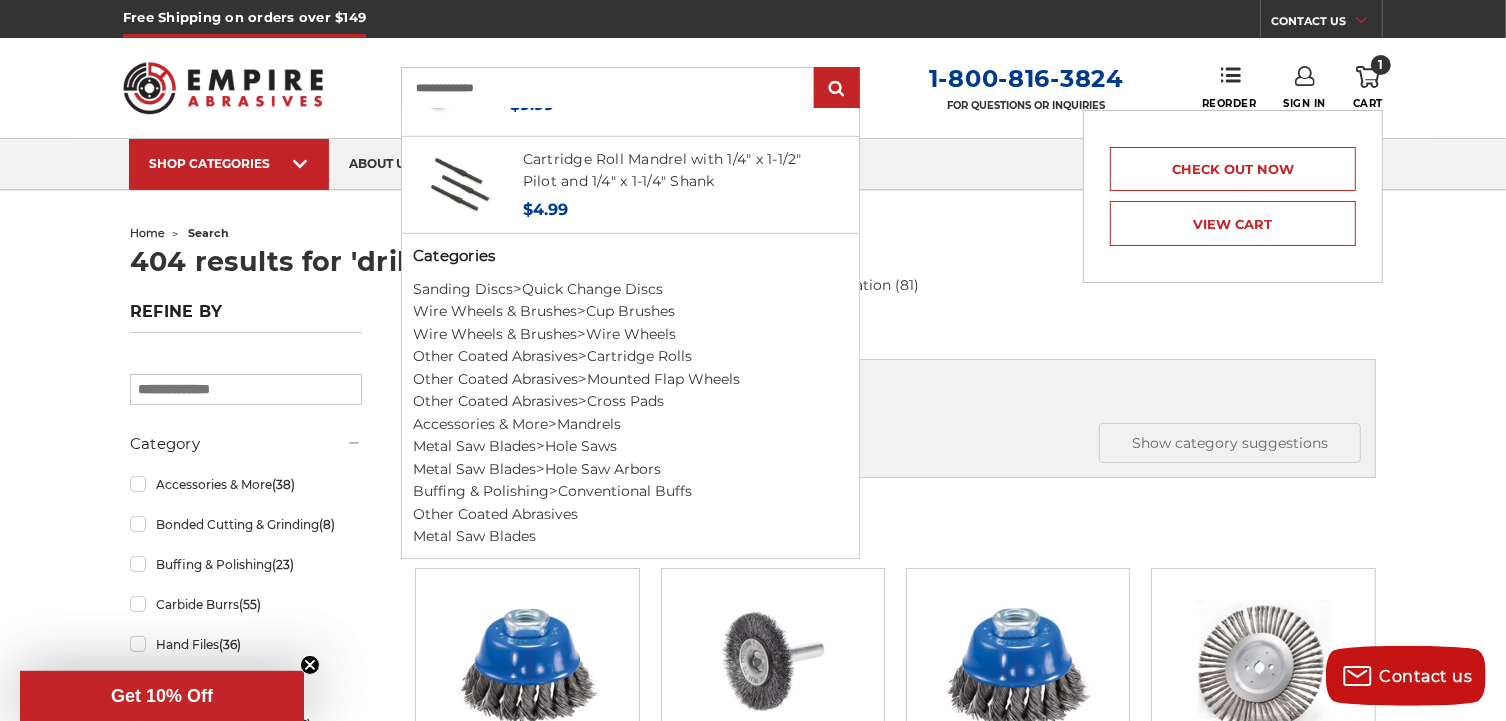 click 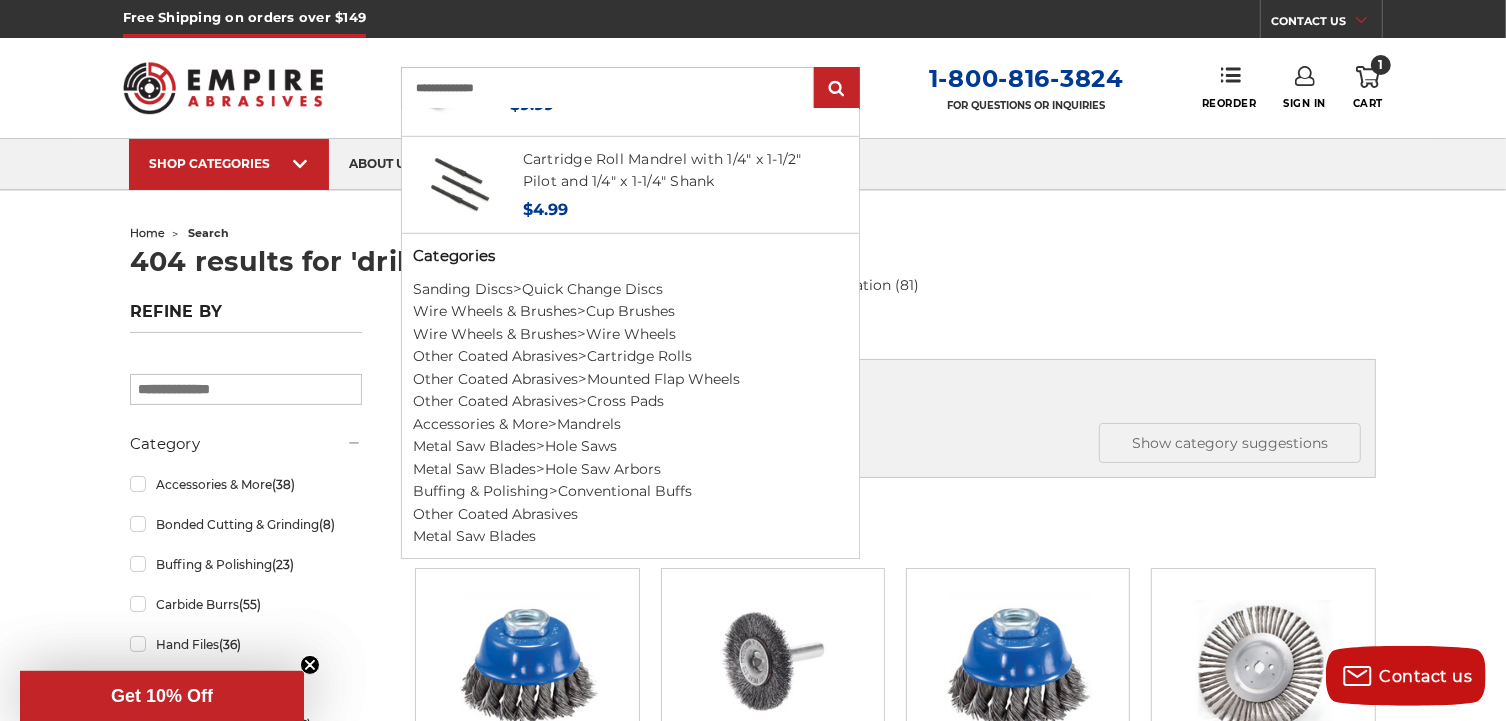 click on "404 results for 'drill mandrel for wire brush'" at bounding box center (753, 261) 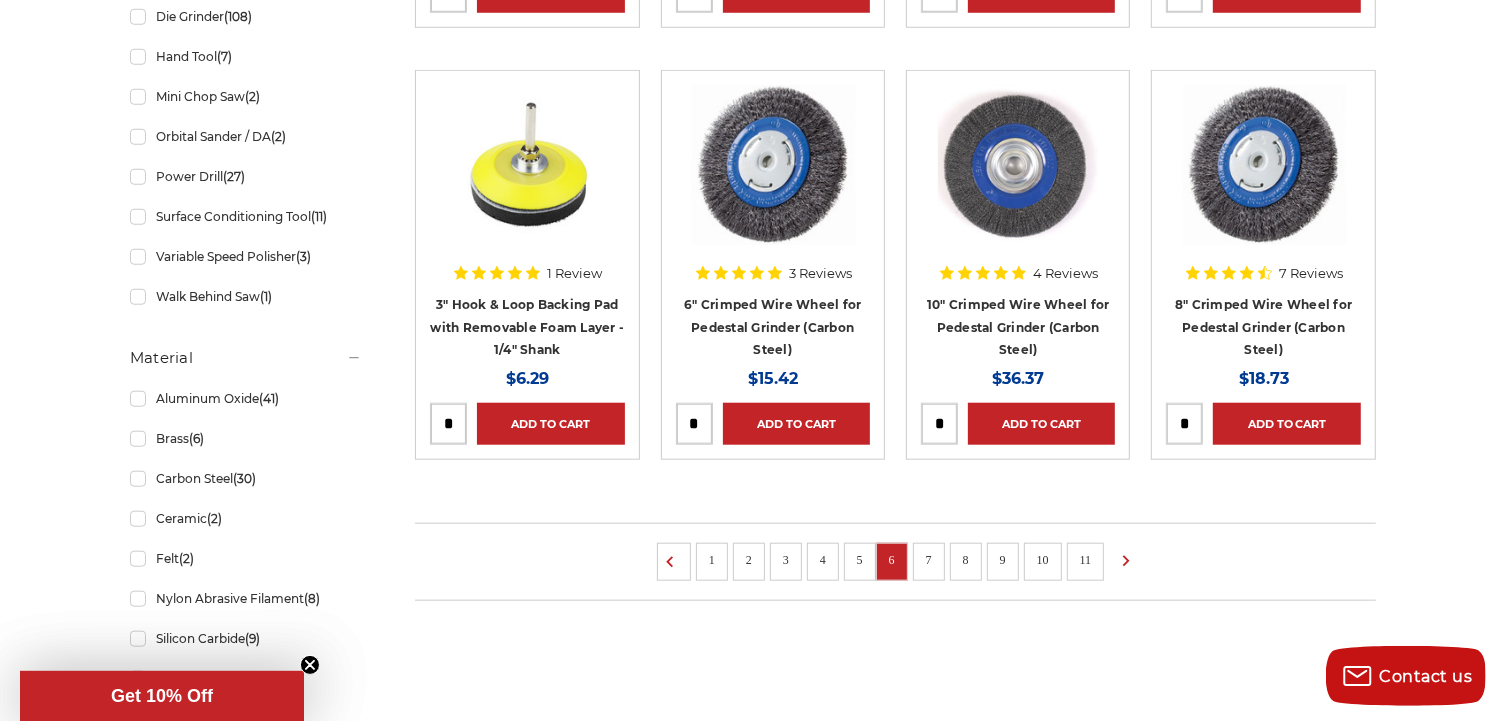 scroll, scrollTop: 1222, scrollLeft: 0, axis: vertical 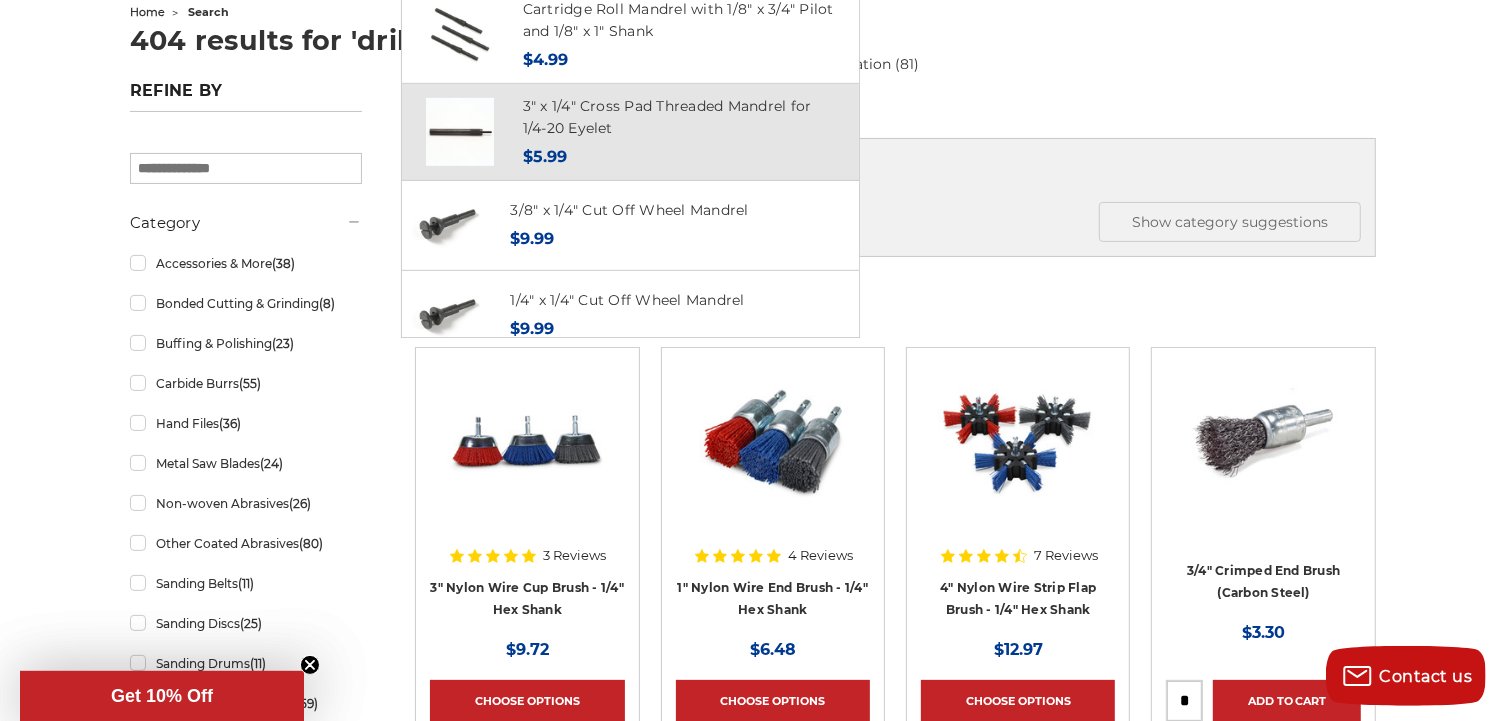 click at bounding box center [460, 132] 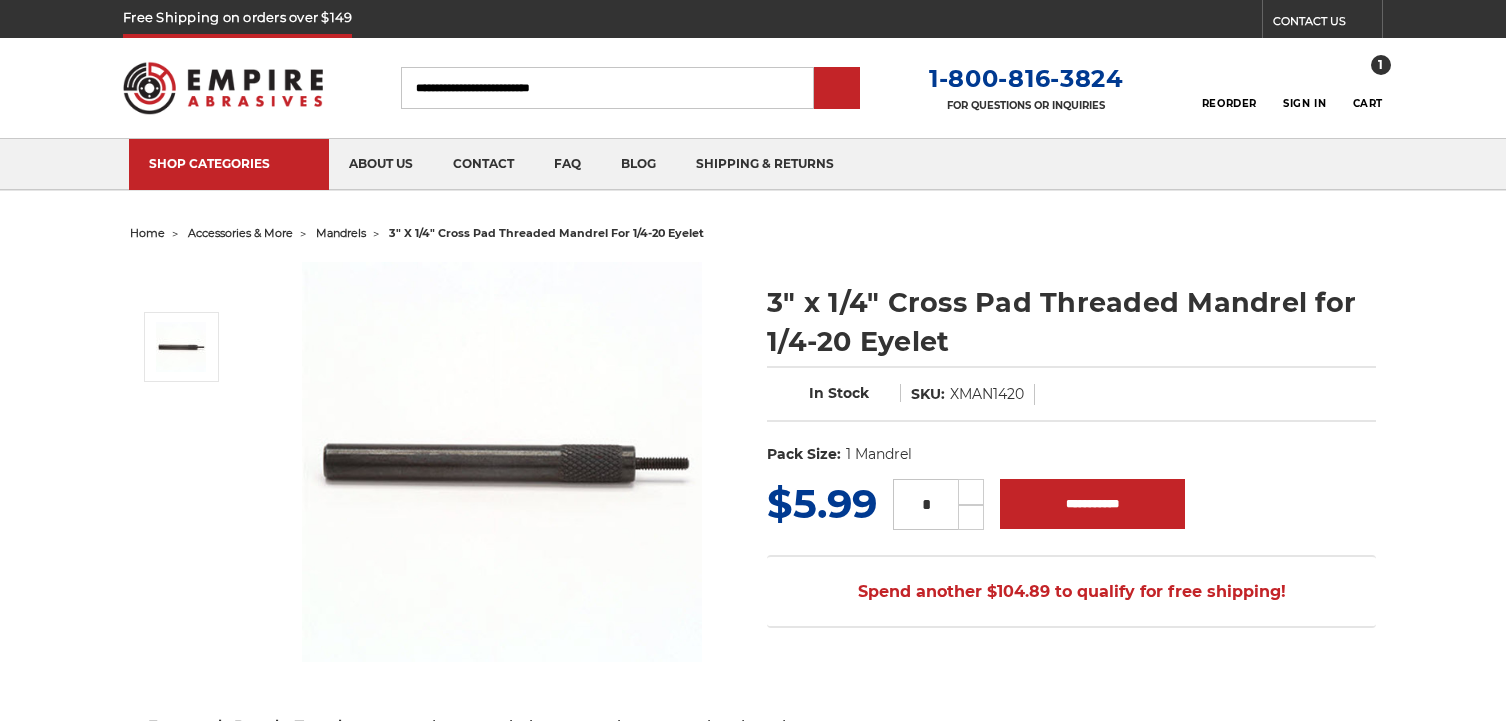 scroll, scrollTop: 0, scrollLeft: 0, axis: both 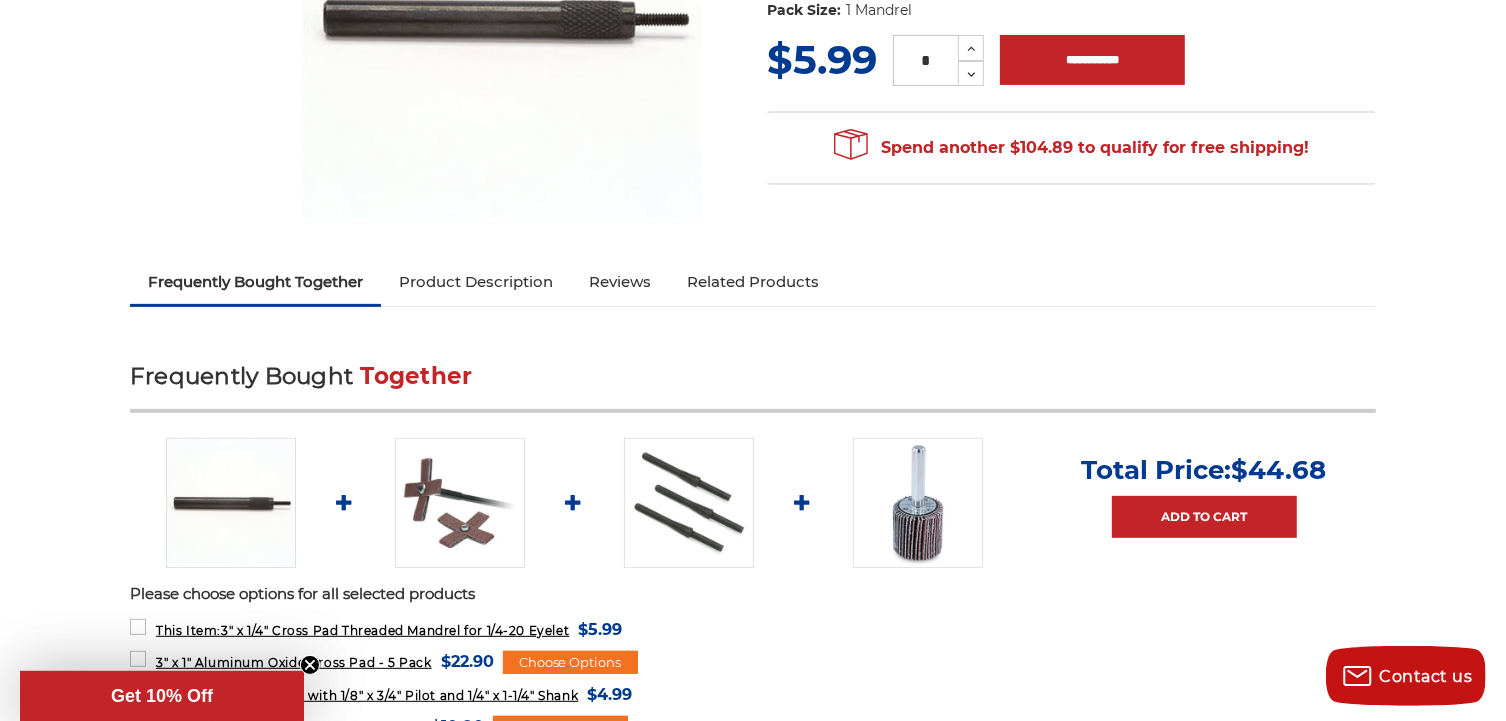 click on "Product Description" at bounding box center (476, 282) 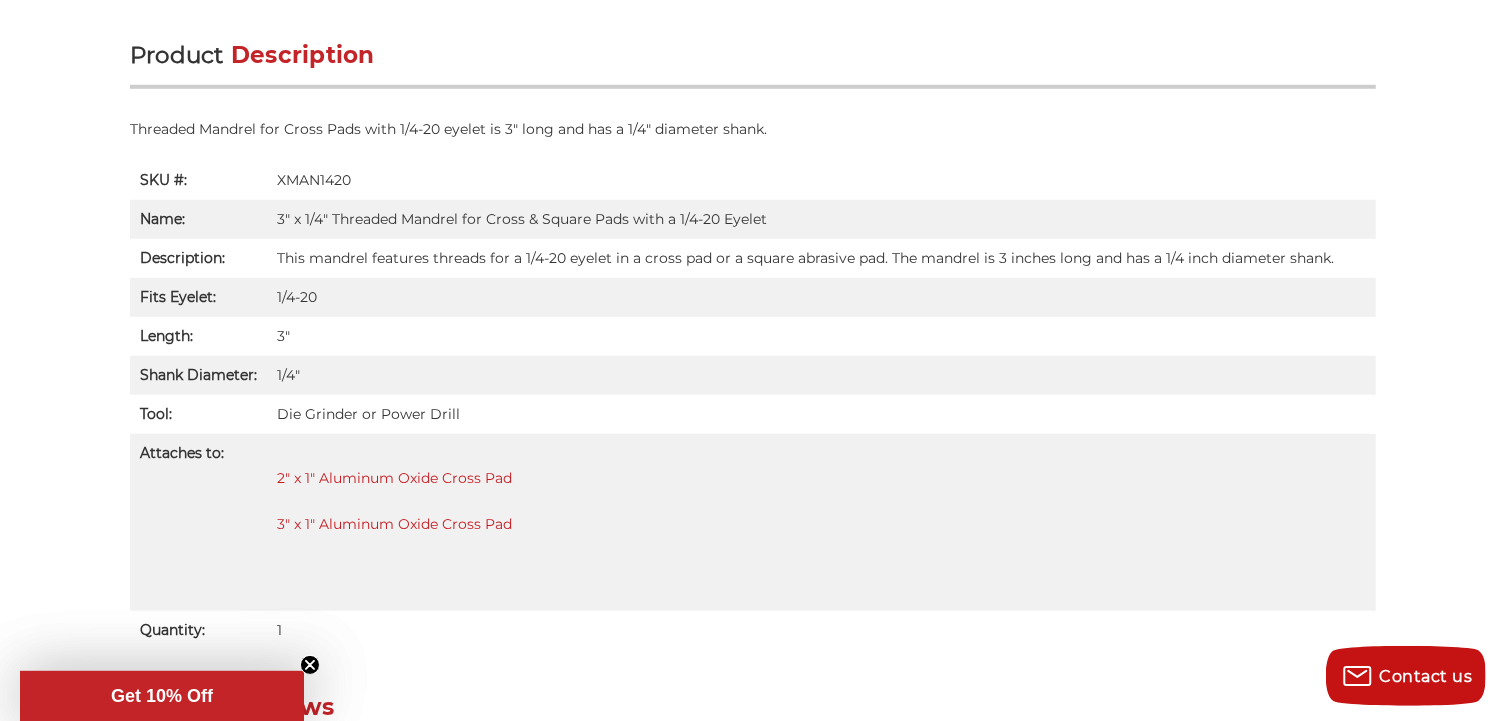 scroll, scrollTop: 1216, scrollLeft: 0, axis: vertical 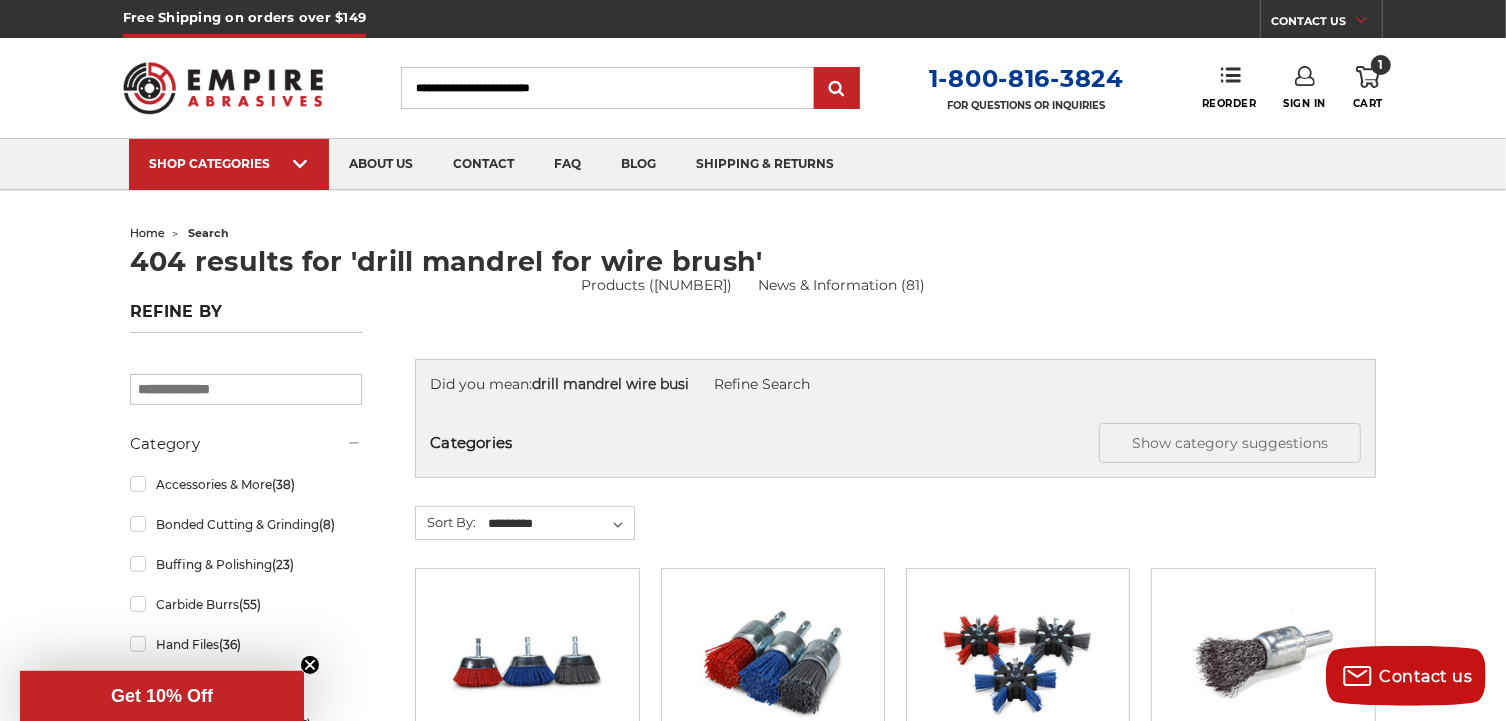click on "Search" at bounding box center (607, 88) 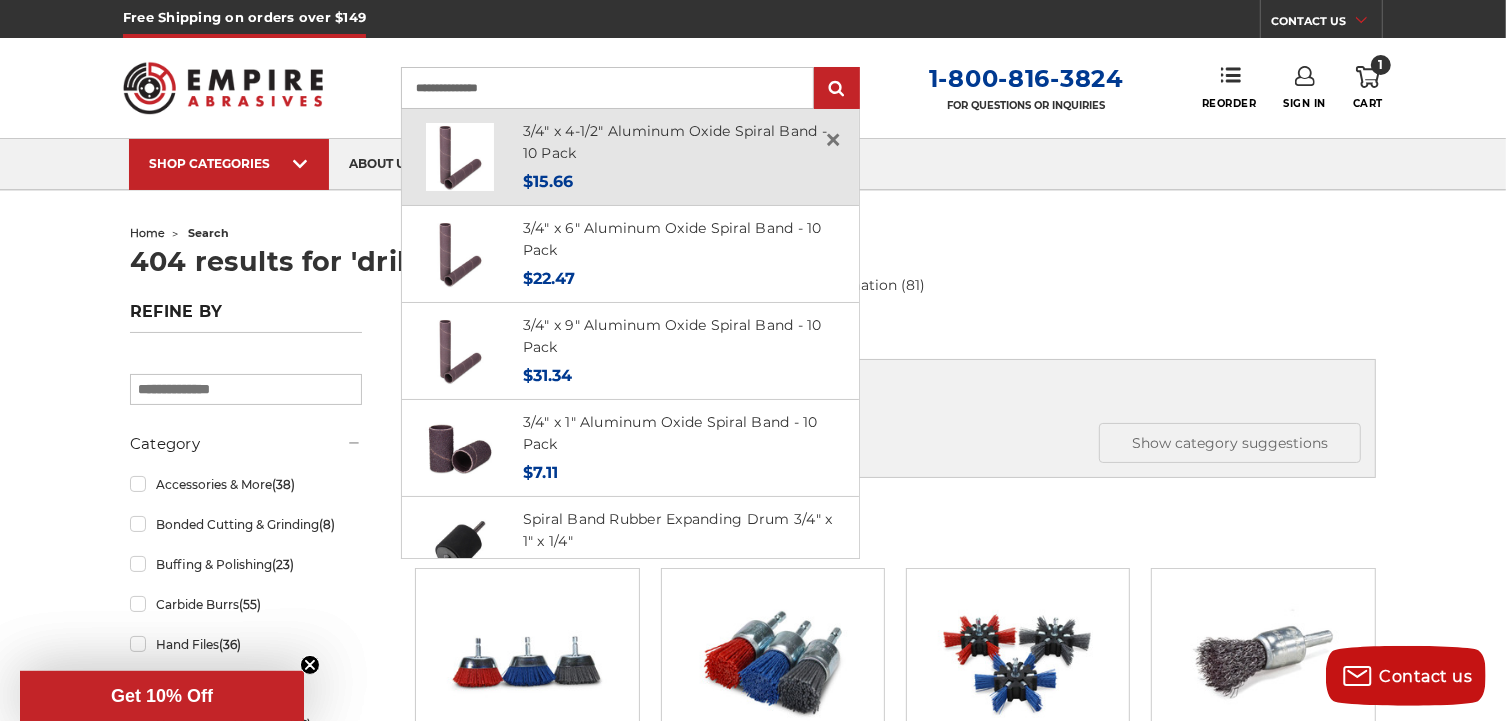 type on "**********" 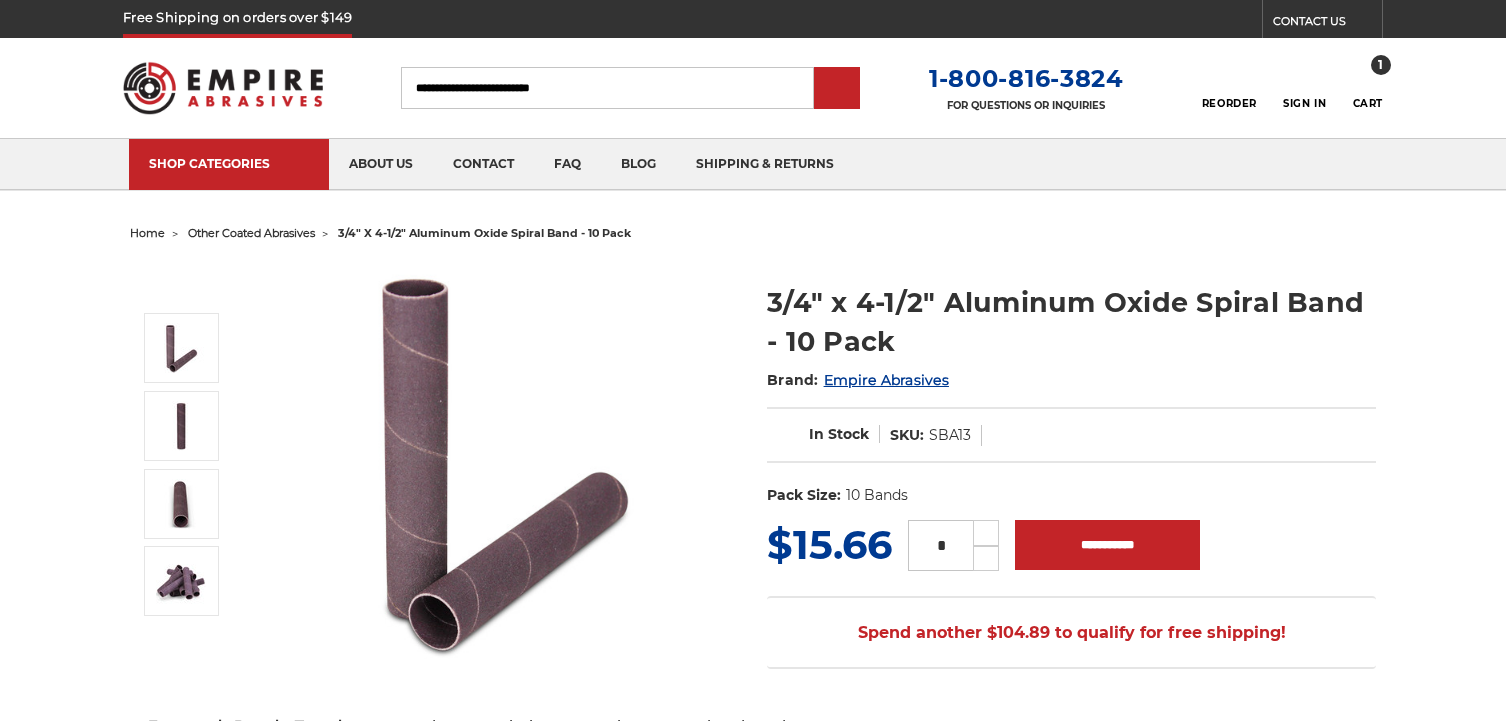 scroll, scrollTop: 0, scrollLeft: 0, axis: both 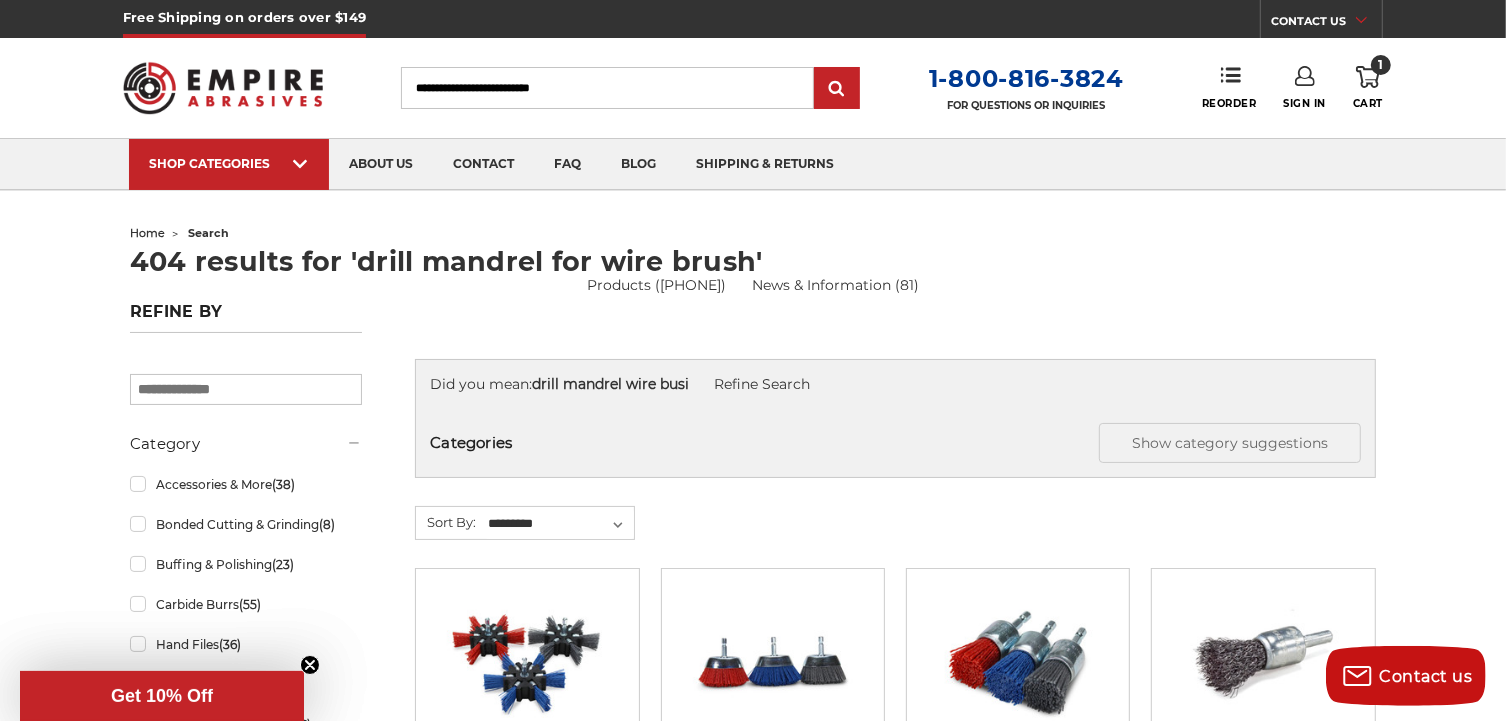 click on "Search" at bounding box center (607, 88) 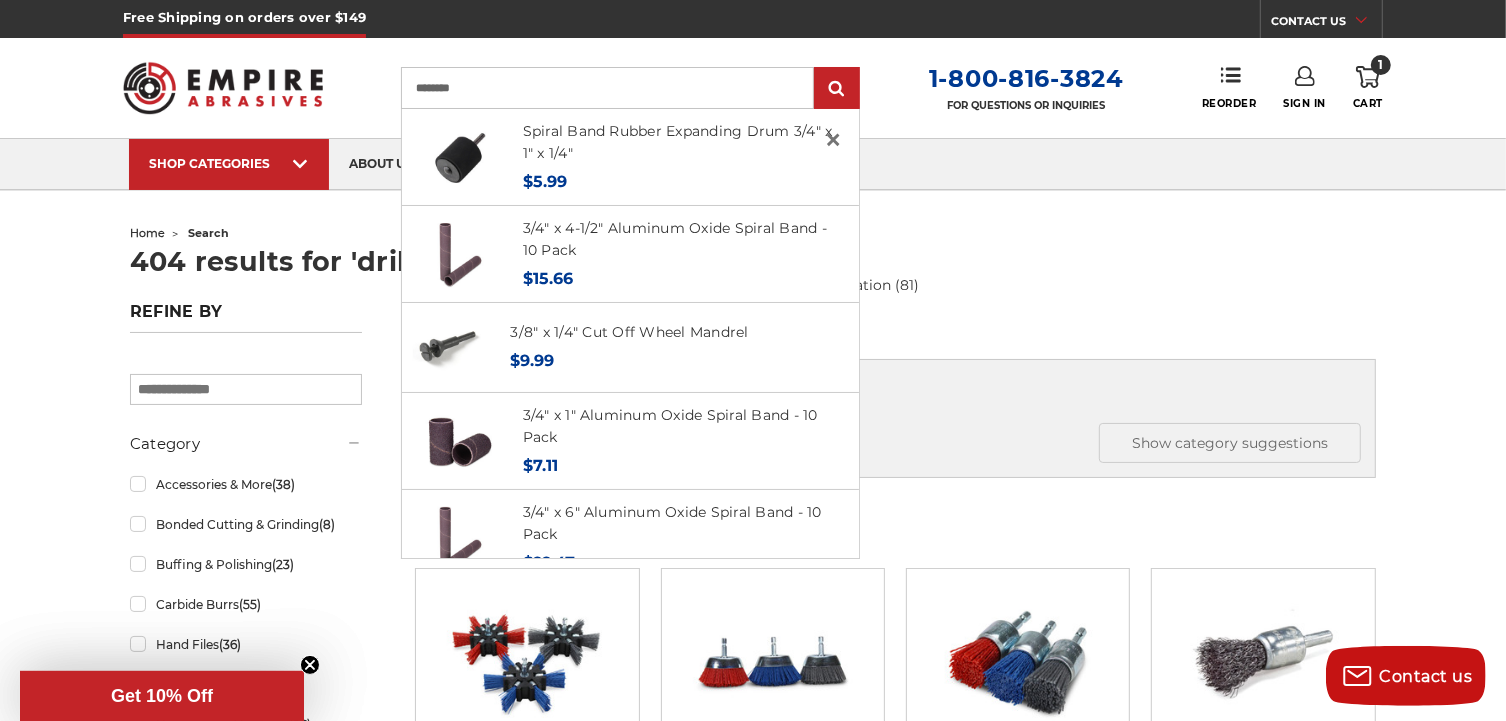 type on "********" 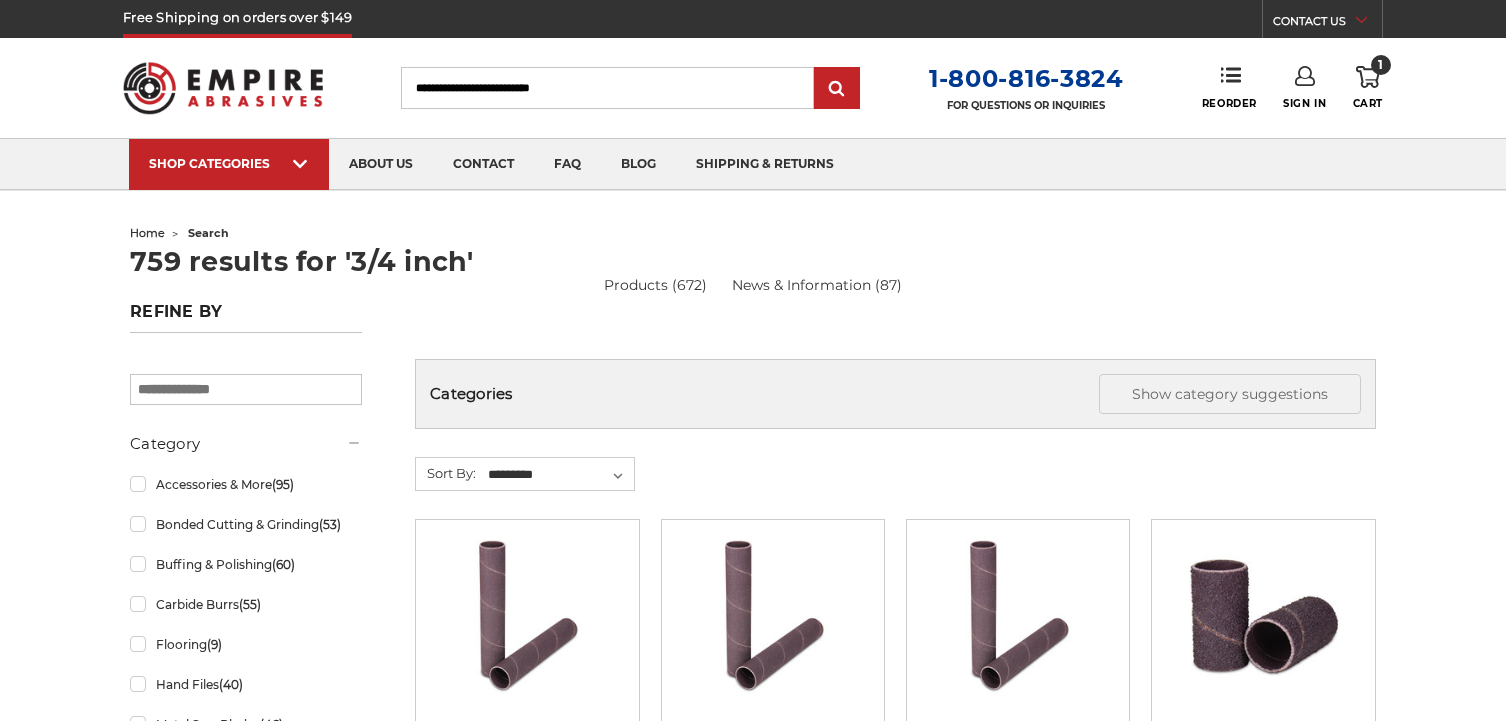scroll, scrollTop: 0, scrollLeft: 0, axis: both 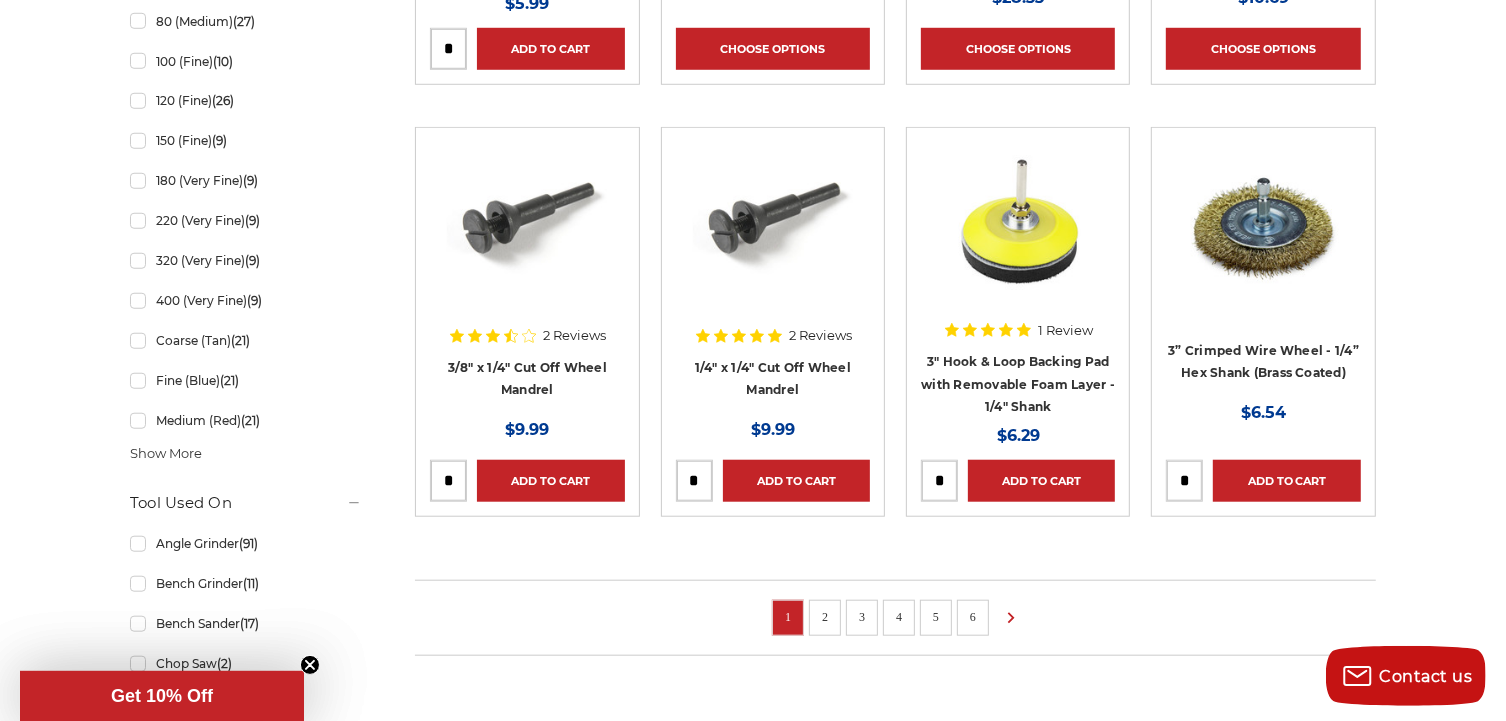 click on "2" at bounding box center (825, 618) 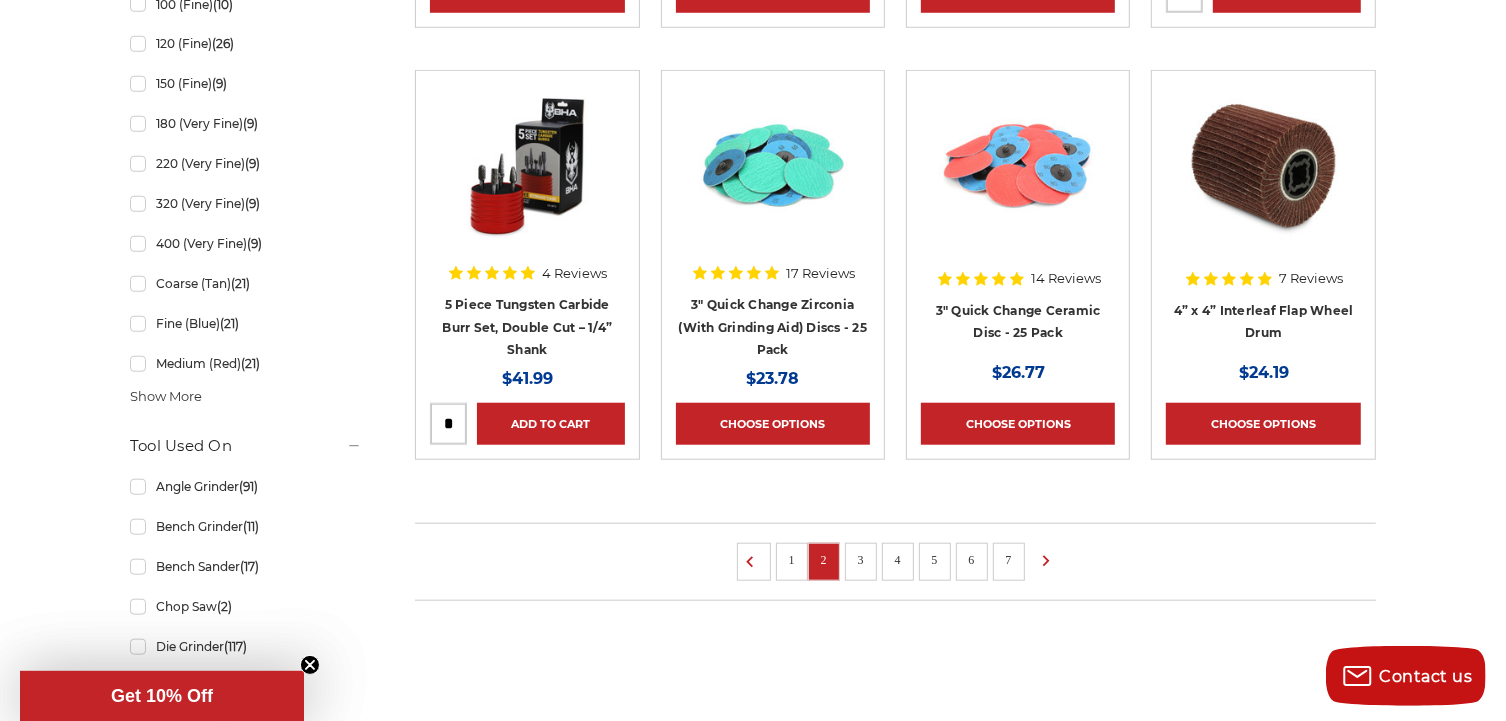 scroll, scrollTop: 1444, scrollLeft: 0, axis: vertical 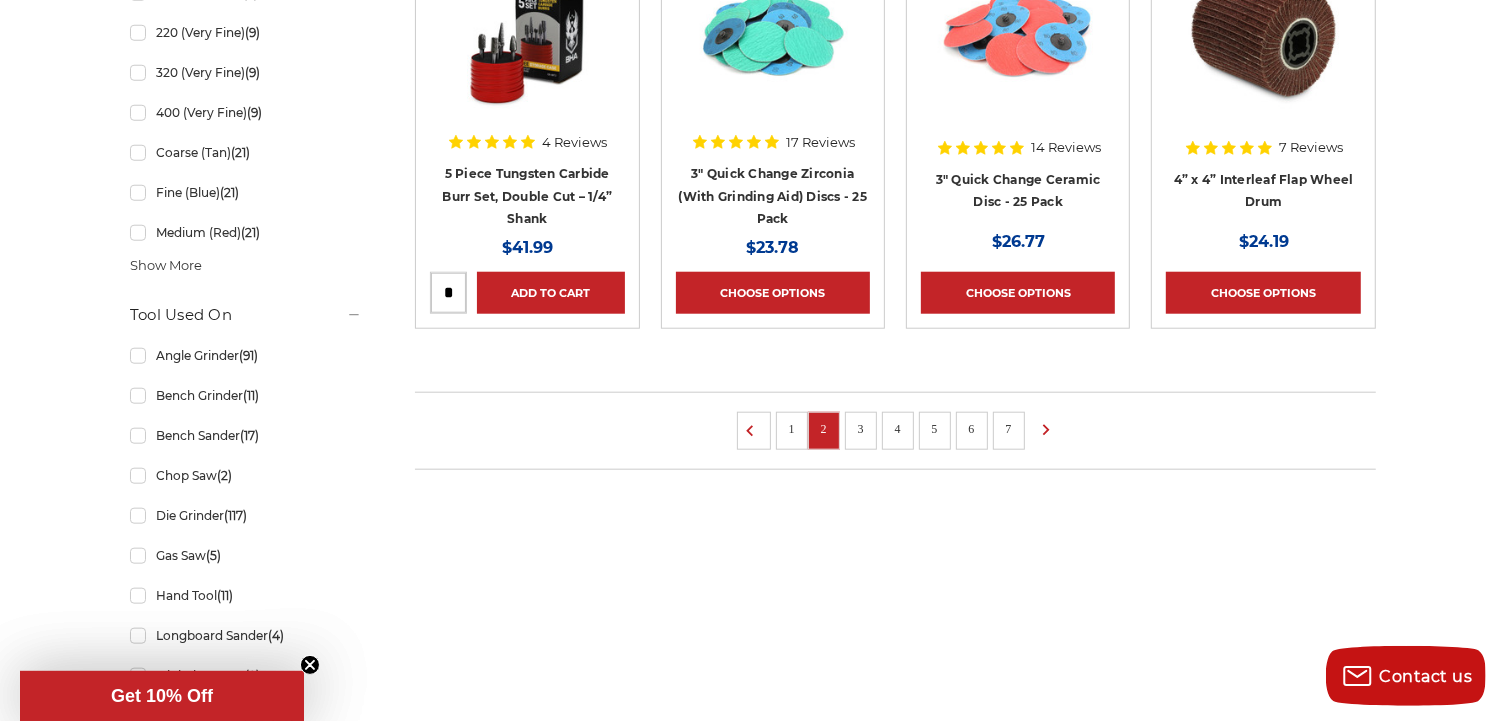 click on "3" at bounding box center (861, 429) 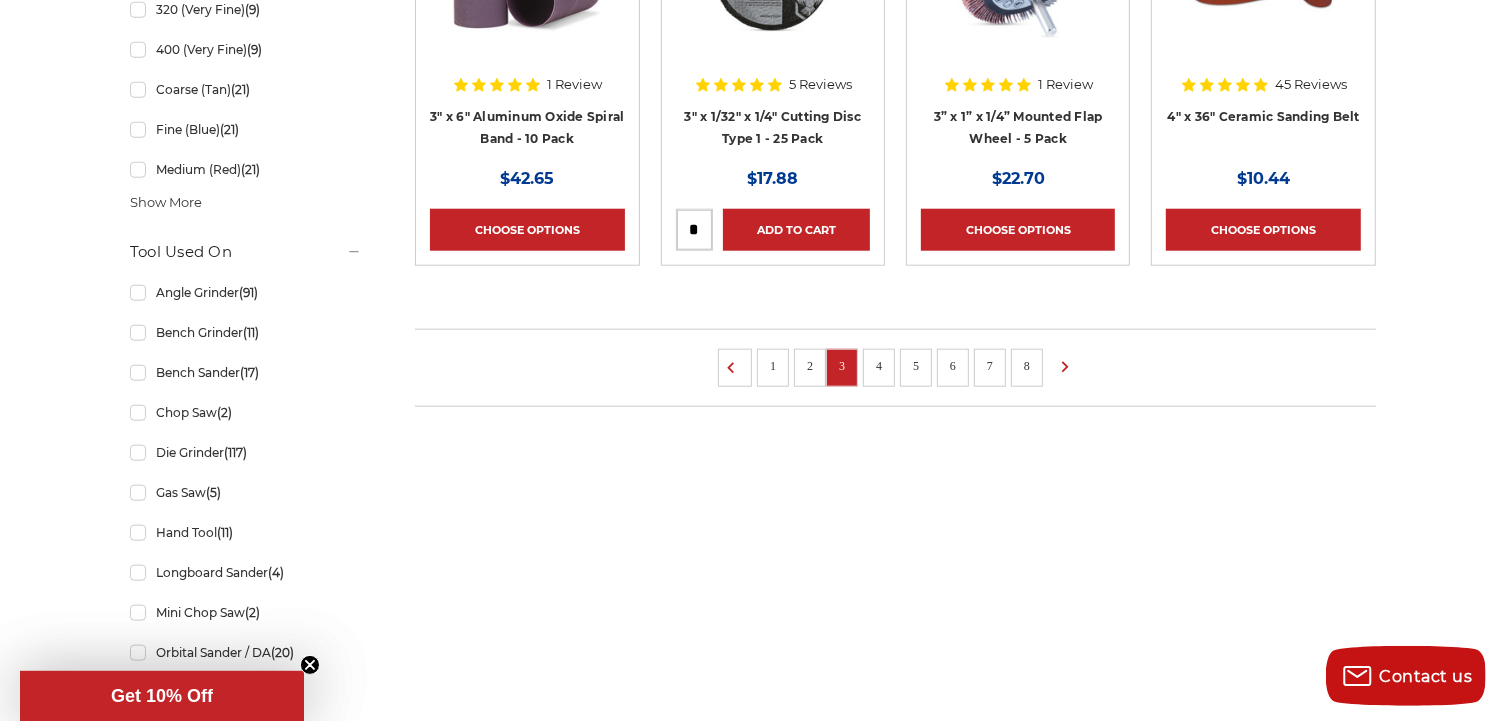 scroll, scrollTop: 1555, scrollLeft: 0, axis: vertical 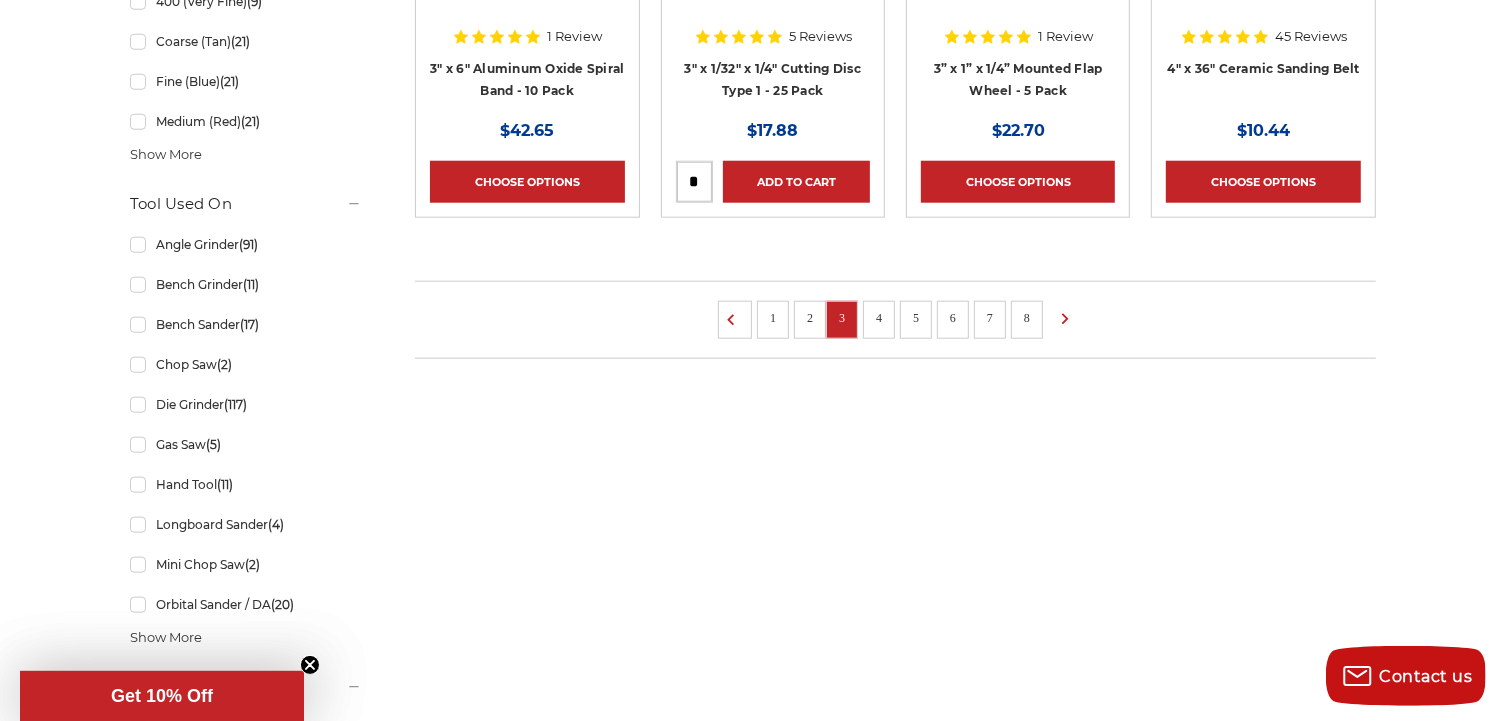click on "4" at bounding box center (879, 318) 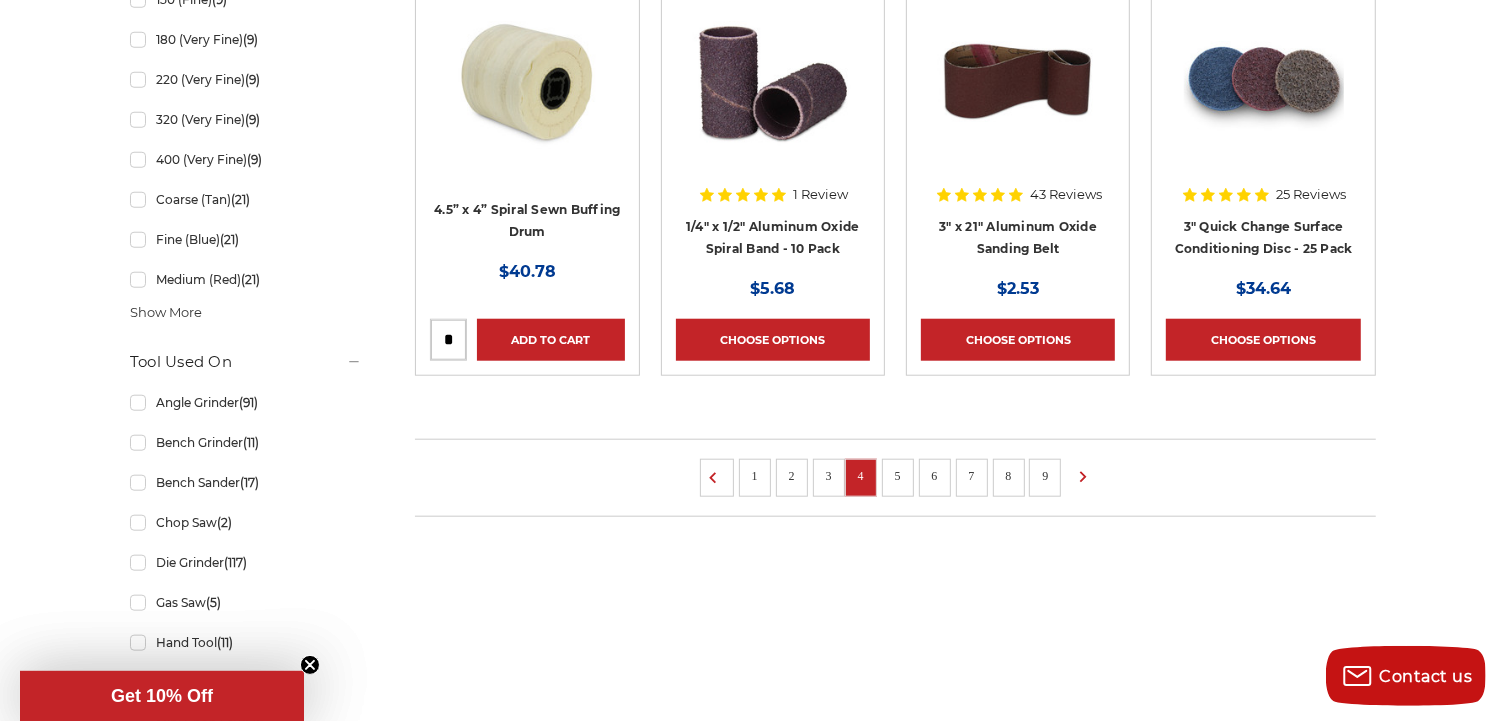 scroll, scrollTop: 1444, scrollLeft: 0, axis: vertical 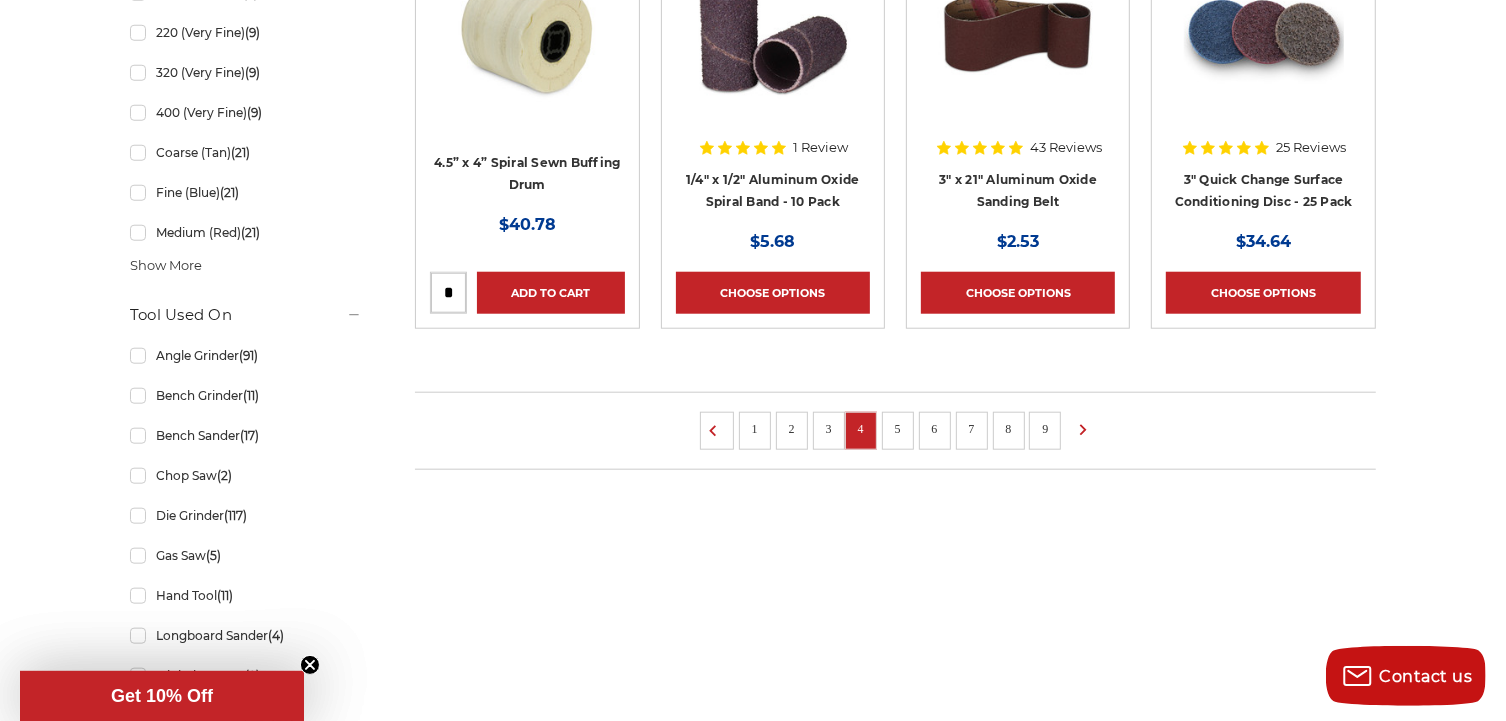 click on "5" at bounding box center [898, 431] 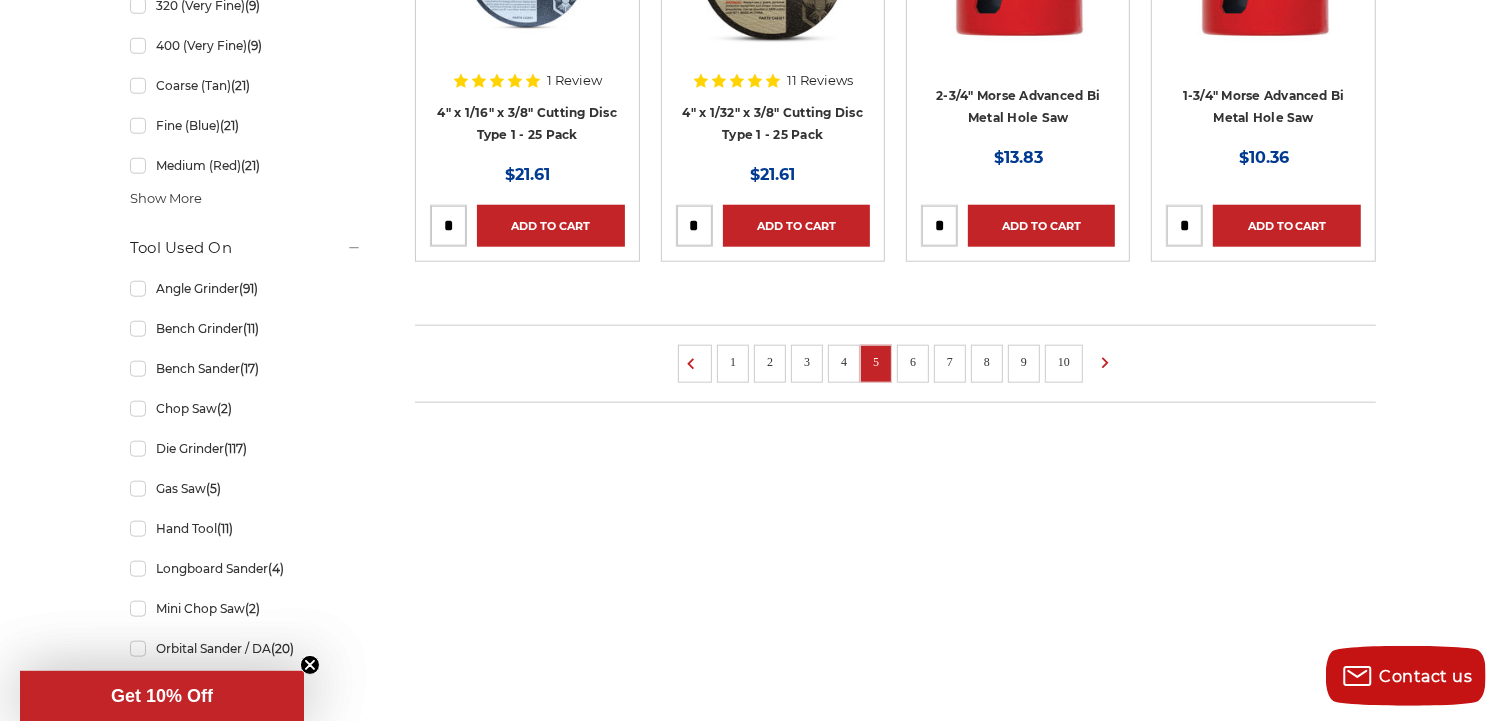 scroll, scrollTop: 1555, scrollLeft: 0, axis: vertical 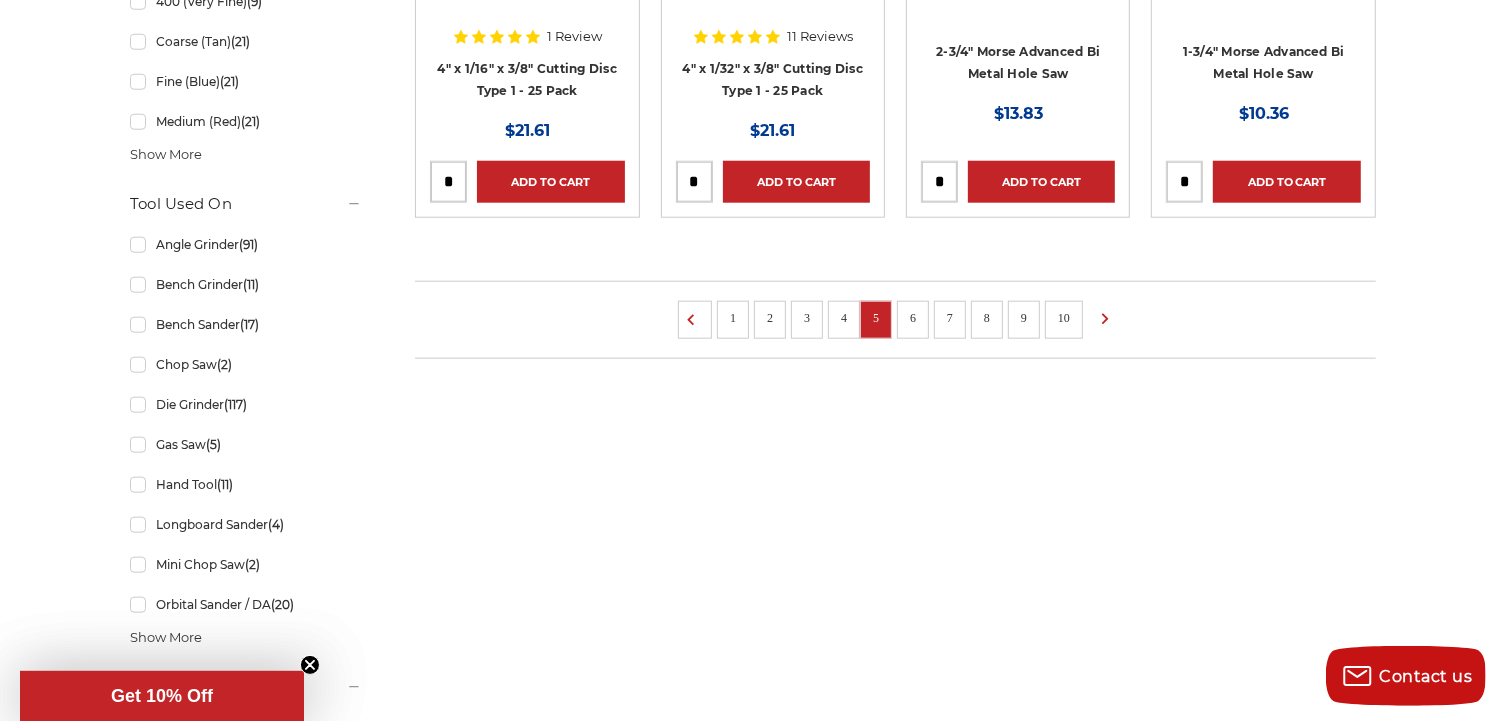 click on "6" at bounding box center (913, 318) 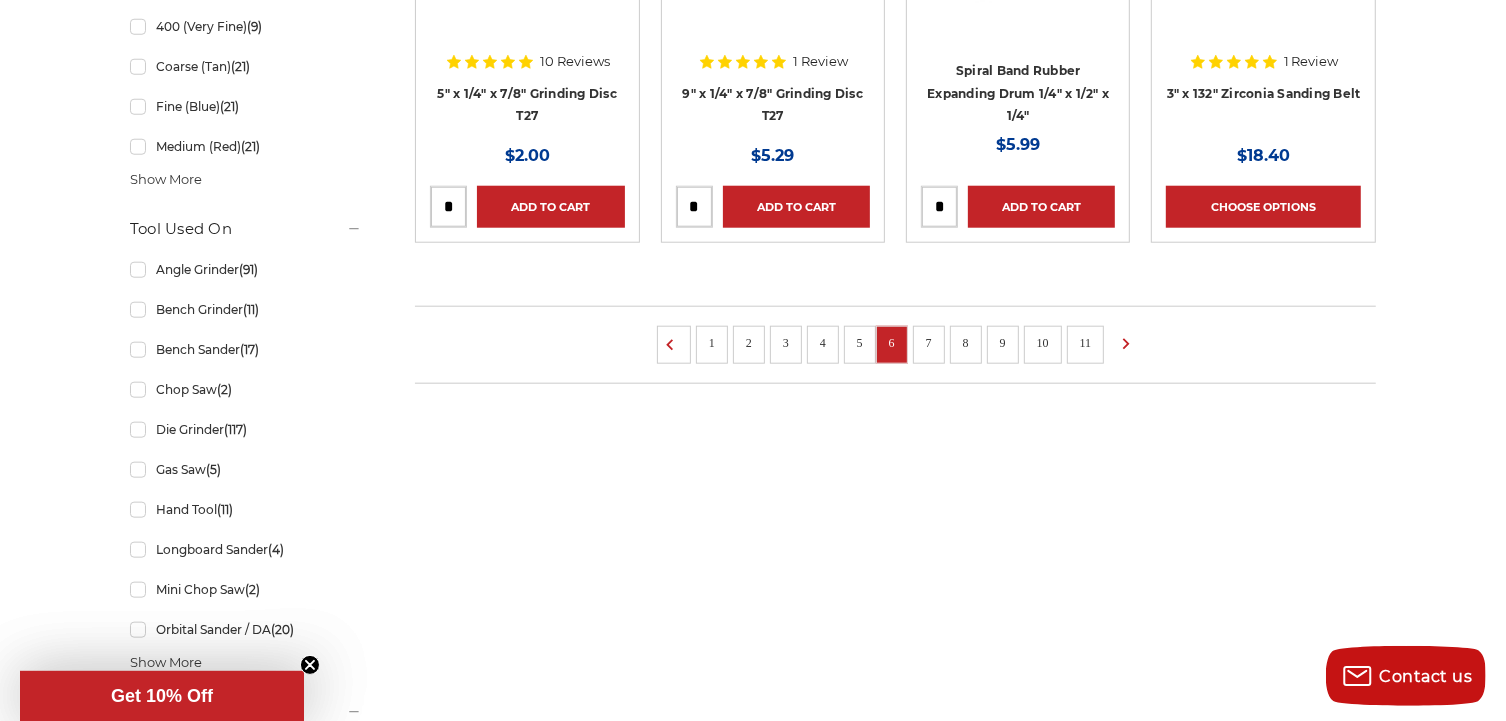 scroll, scrollTop: 1556, scrollLeft: 0, axis: vertical 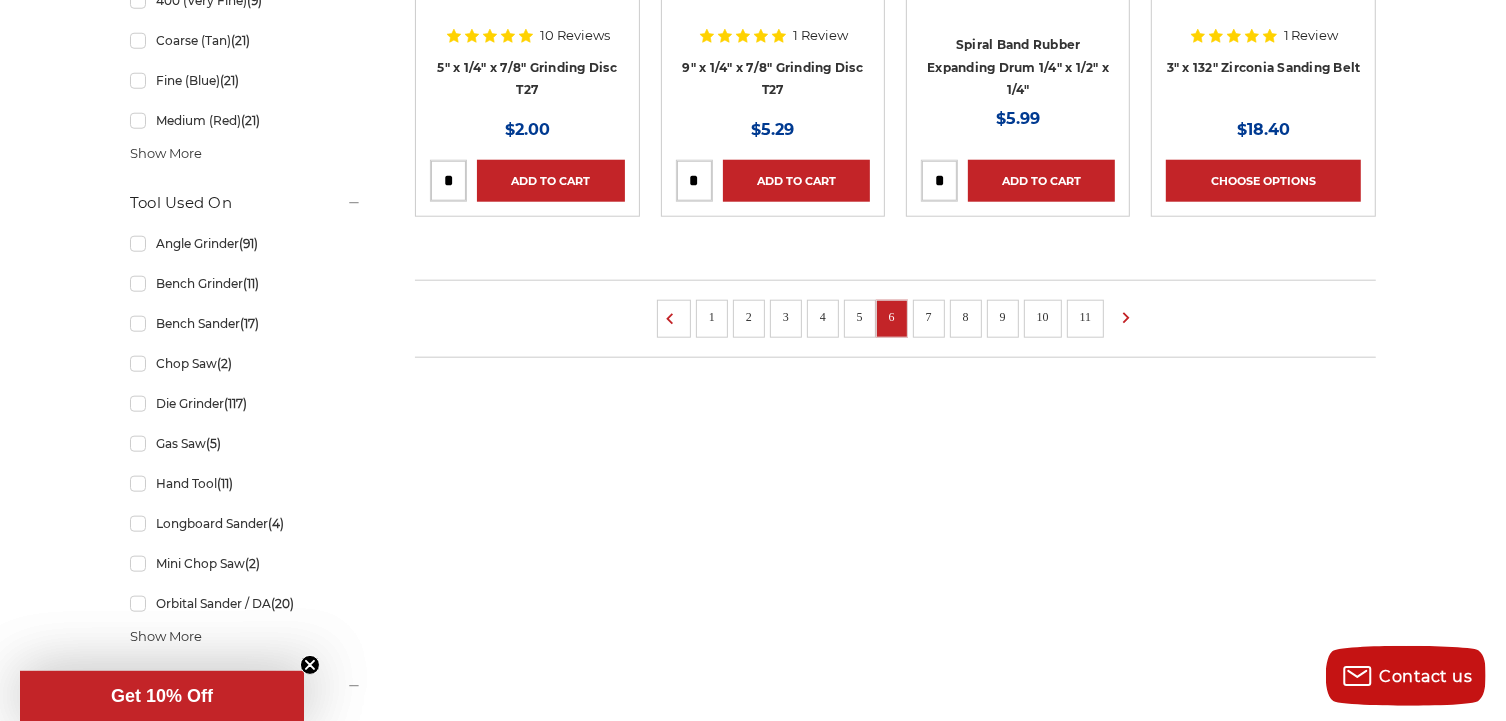 click on "7" at bounding box center [929, 317] 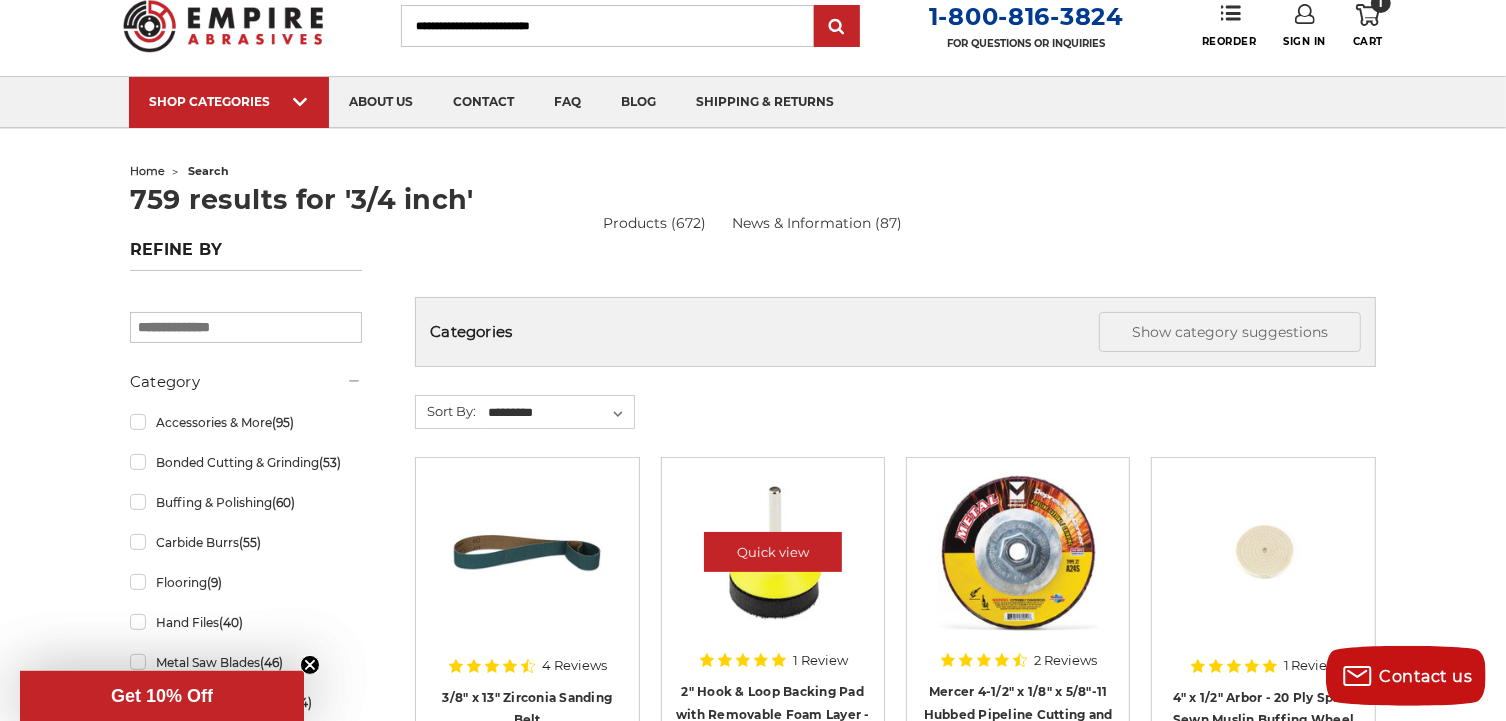 scroll, scrollTop: 221, scrollLeft: 0, axis: vertical 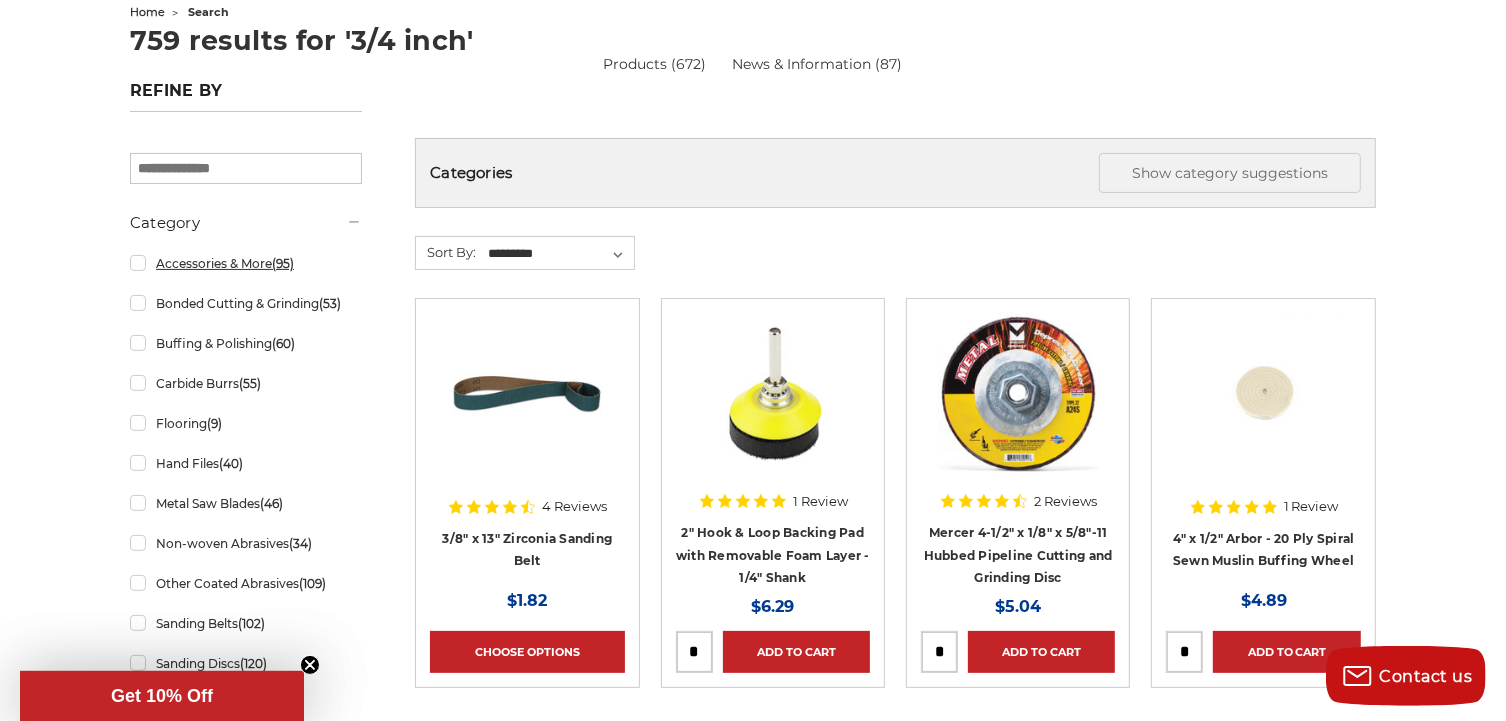click on "Accessories & More
(95)" at bounding box center [246, 263] 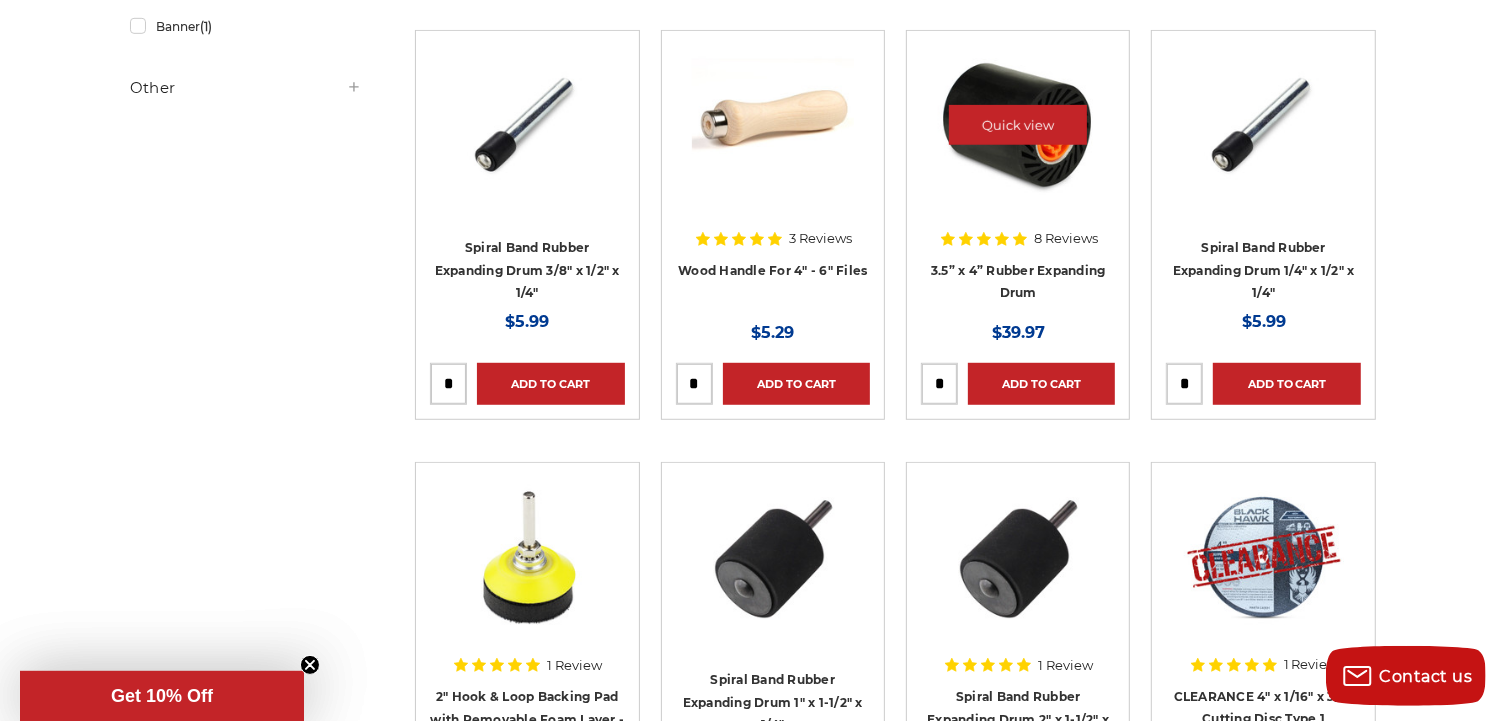 scroll, scrollTop: 777, scrollLeft: 0, axis: vertical 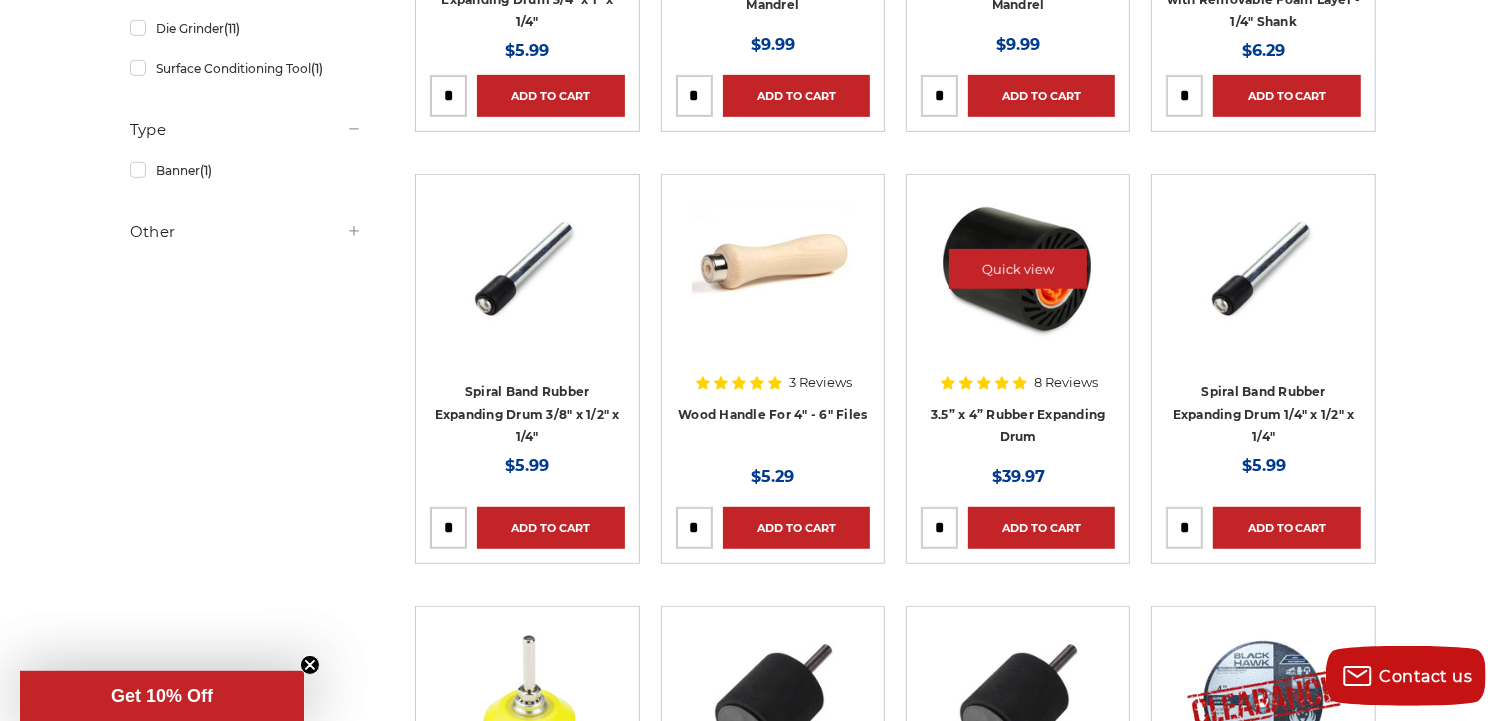 click at bounding box center (1018, 269) 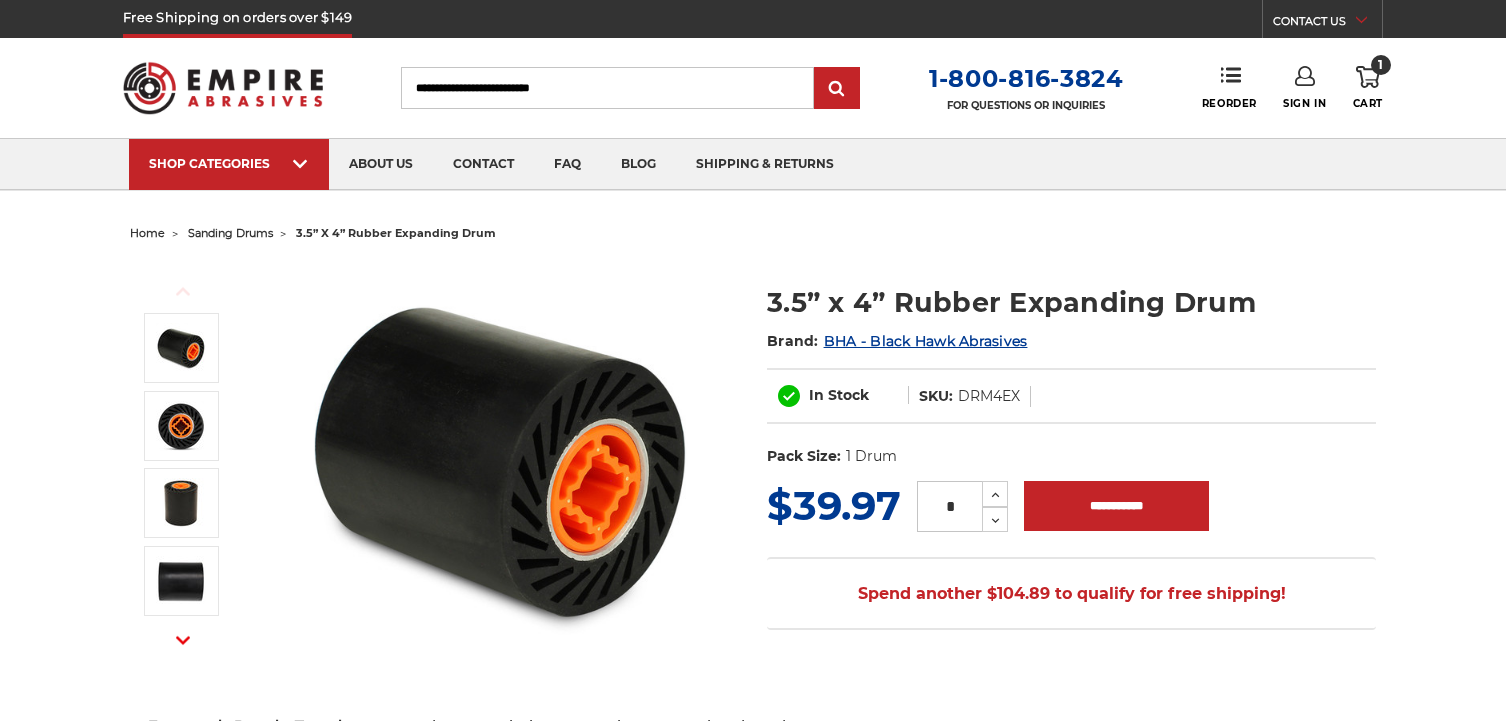 scroll, scrollTop: 0, scrollLeft: 0, axis: both 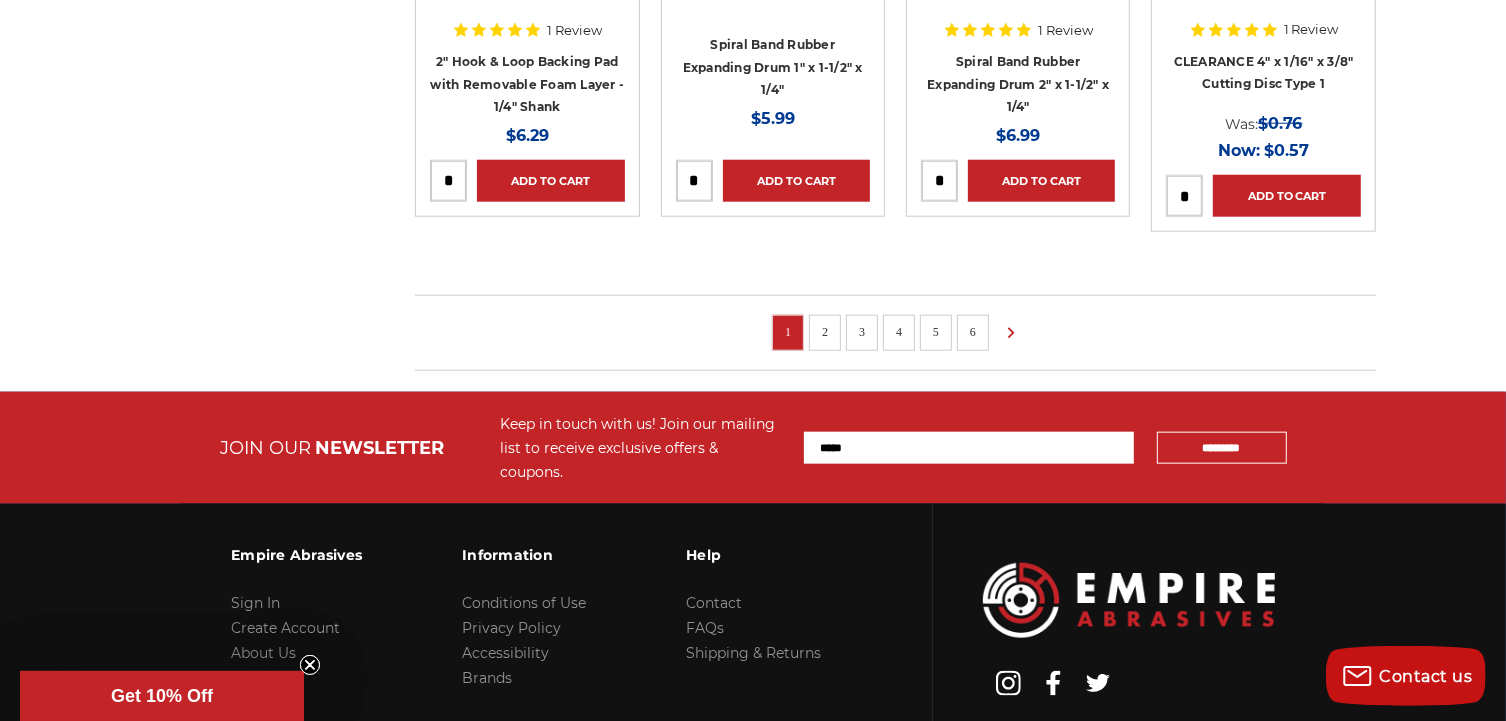 click on "2" at bounding box center [825, 332] 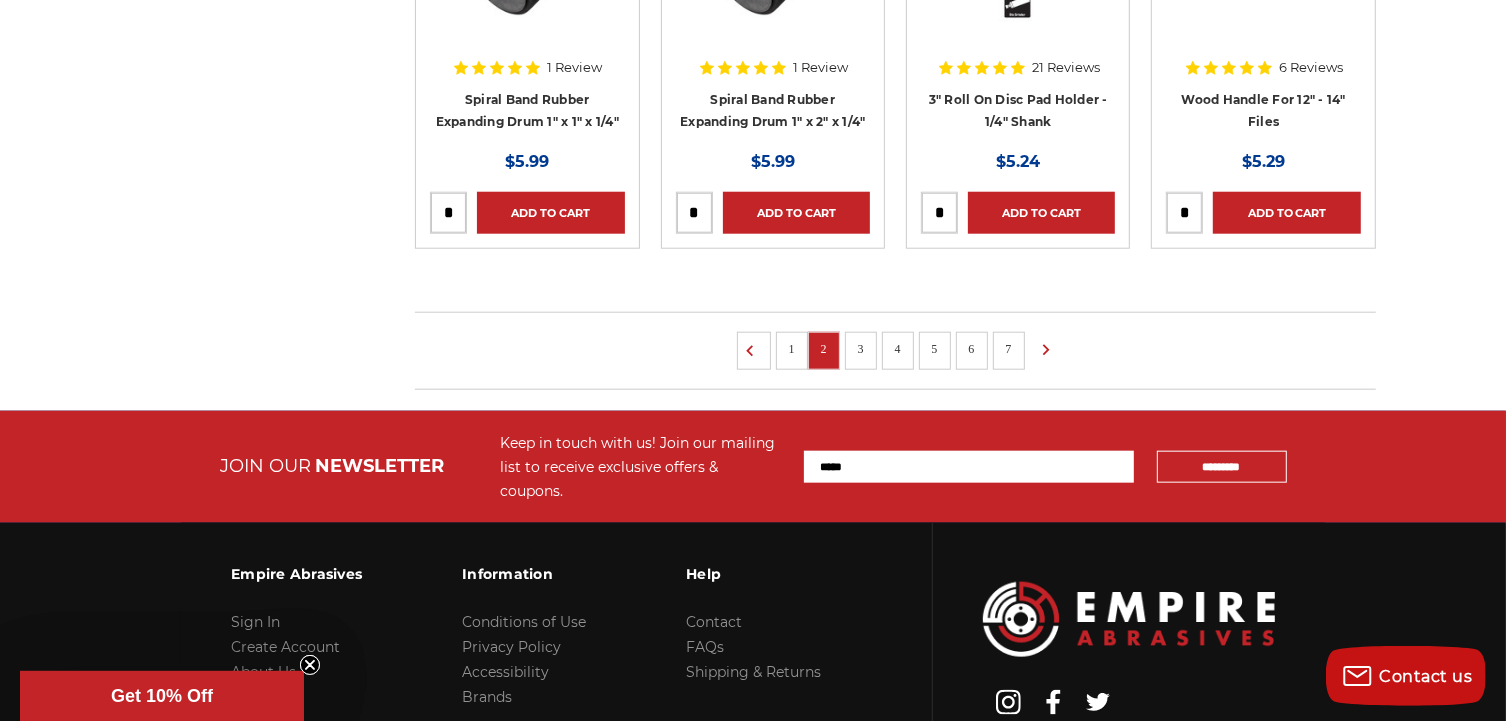 scroll, scrollTop: 1555, scrollLeft: 0, axis: vertical 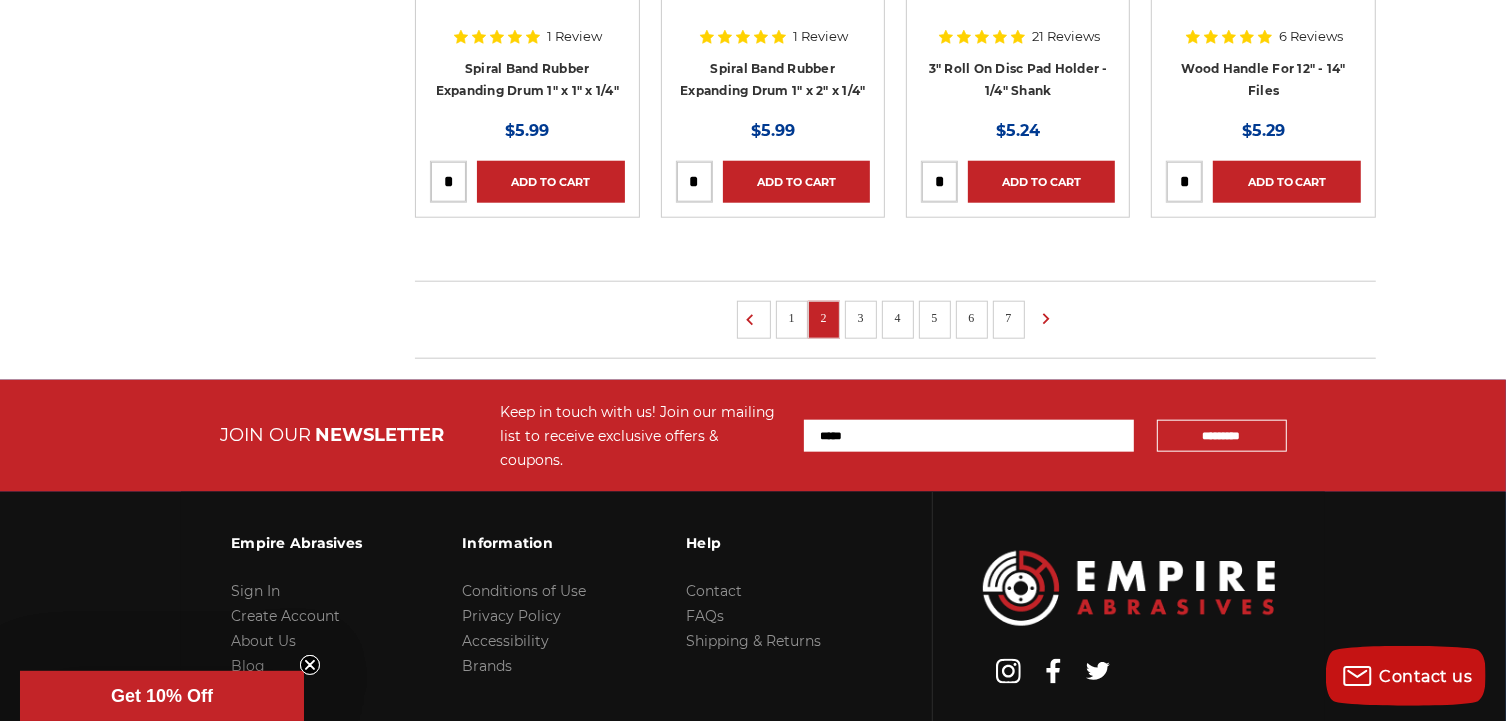click on "3" at bounding box center [861, 318] 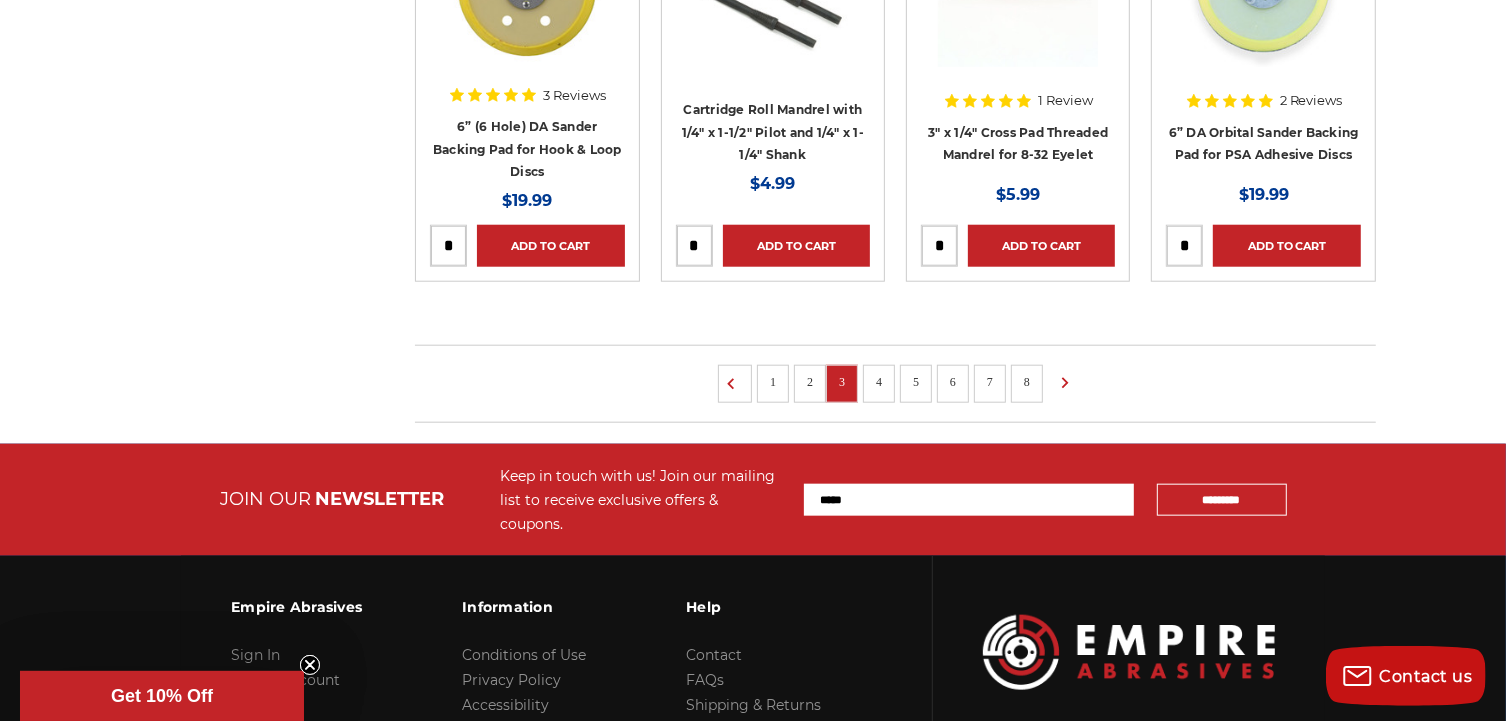 scroll, scrollTop: 1657, scrollLeft: 0, axis: vertical 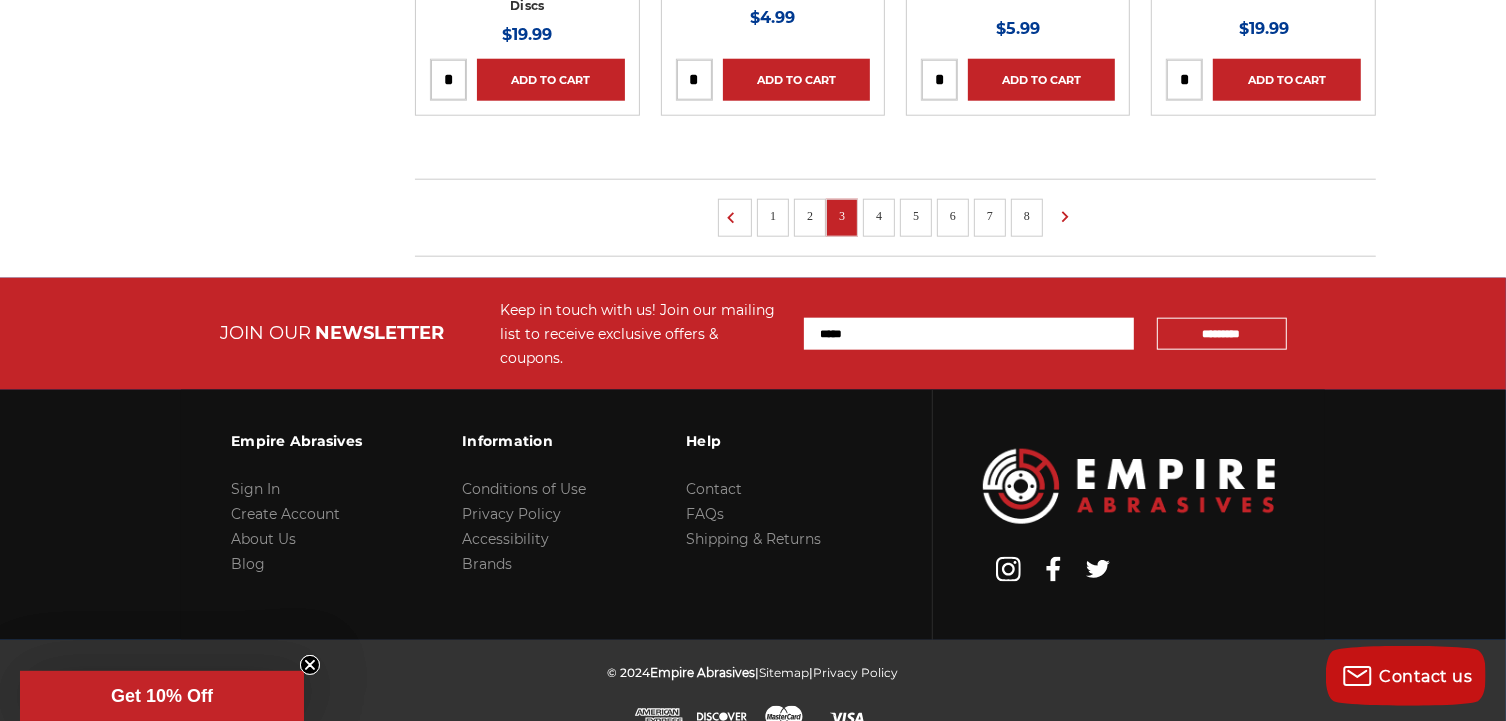 click on "4" at bounding box center [879, 216] 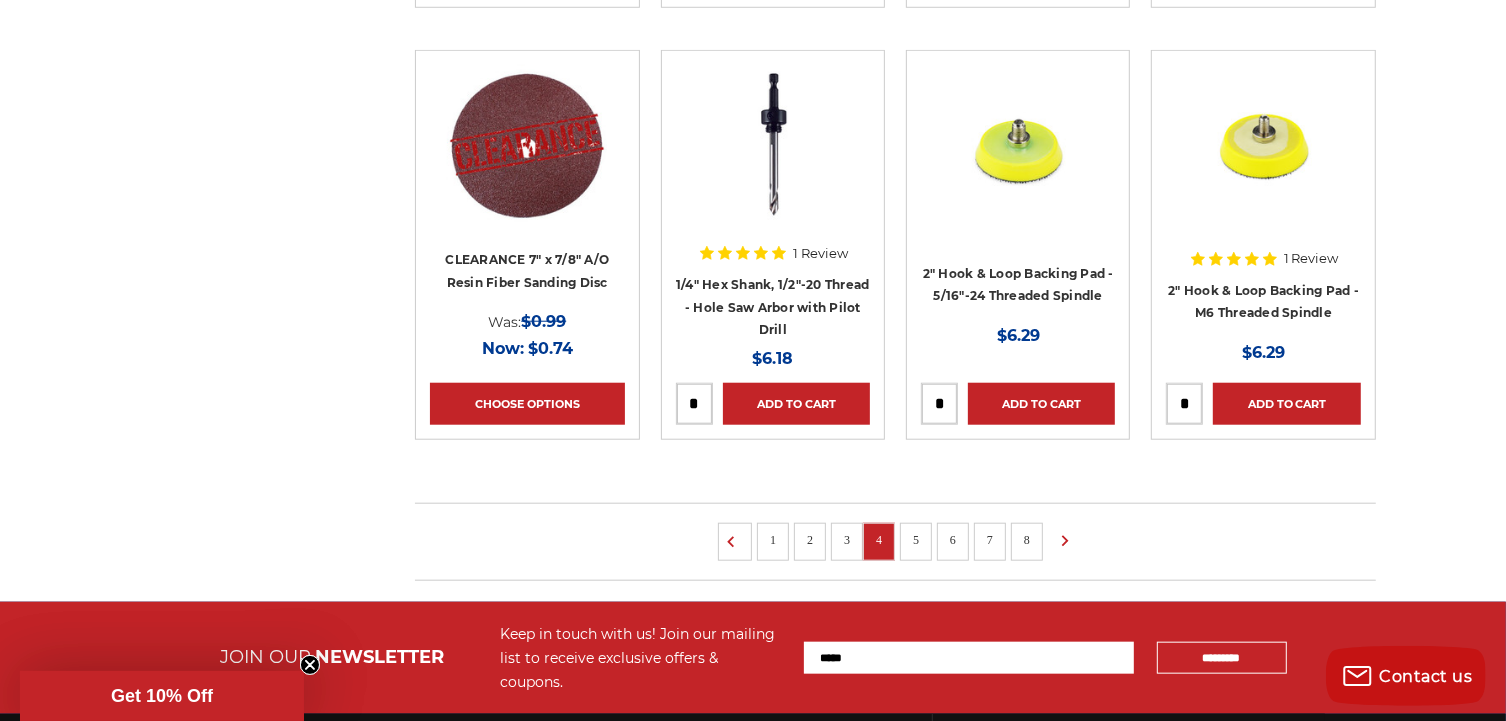 scroll, scrollTop: 1657, scrollLeft: 0, axis: vertical 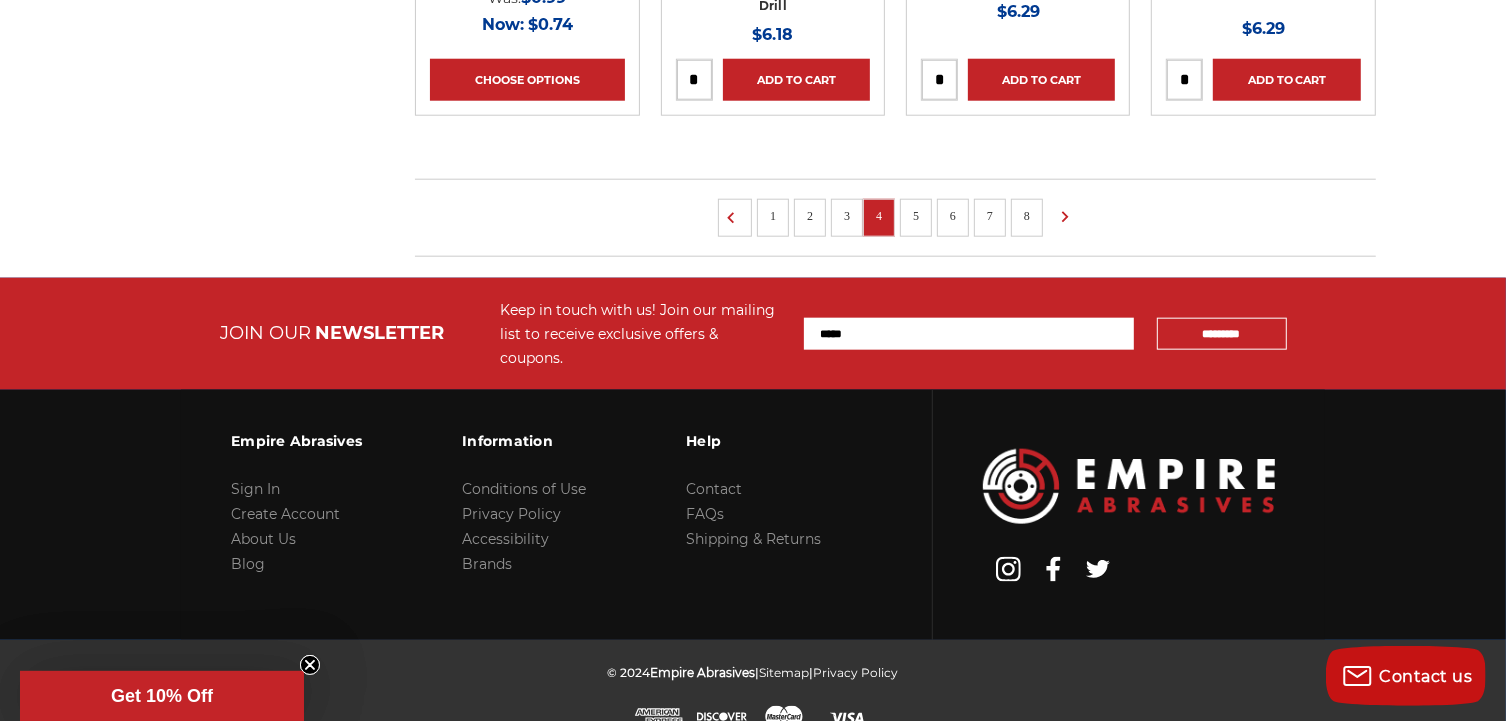click on "5" at bounding box center [916, 216] 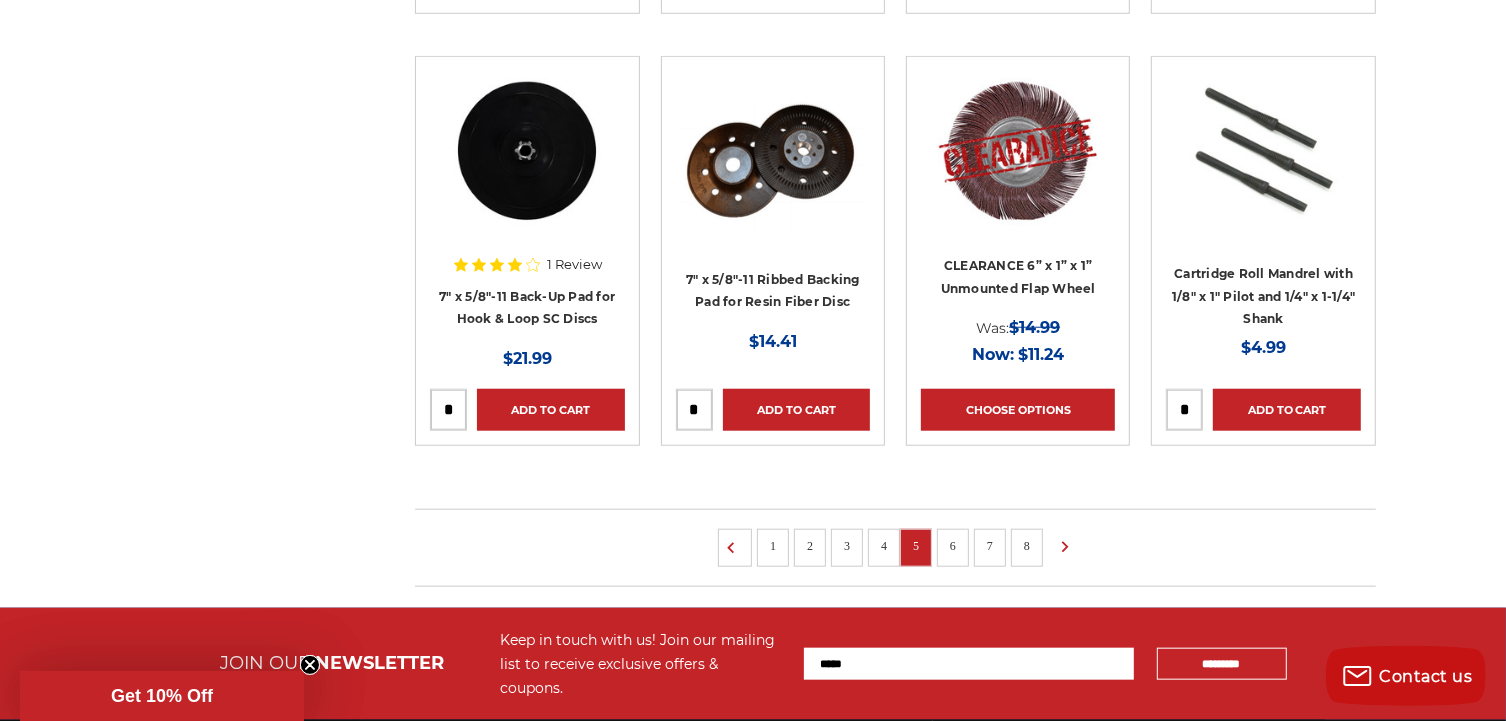 scroll, scrollTop: 1333, scrollLeft: 0, axis: vertical 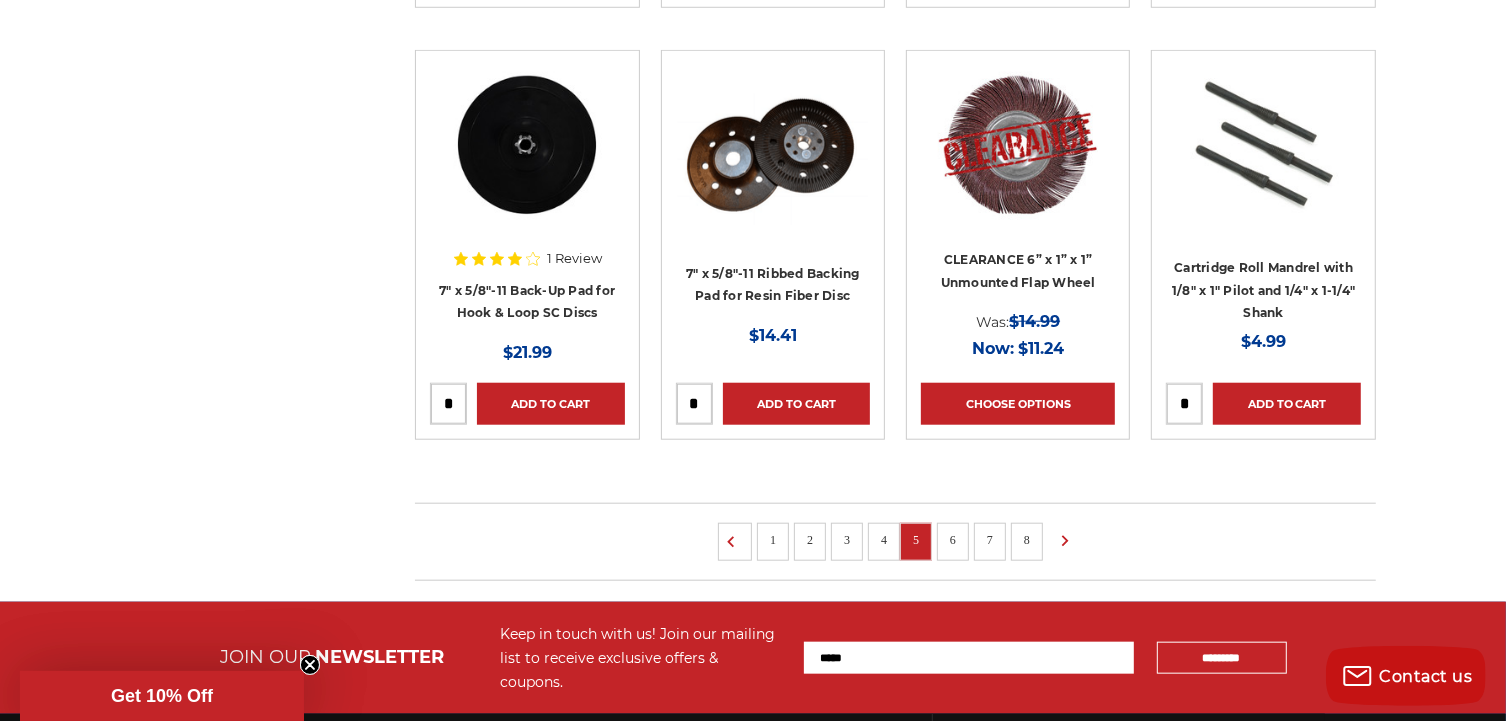 click on "6" at bounding box center [953, 540] 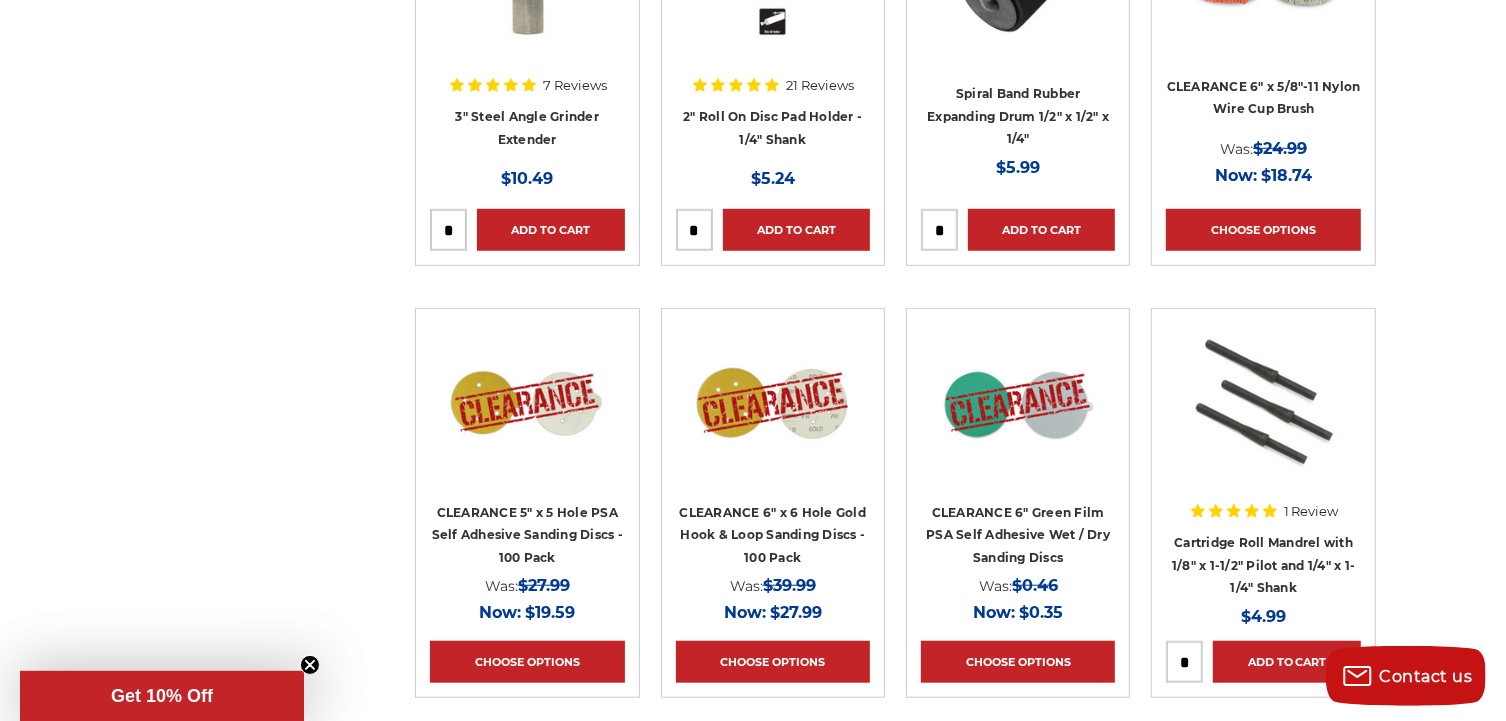 scroll, scrollTop: 1222, scrollLeft: 0, axis: vertical 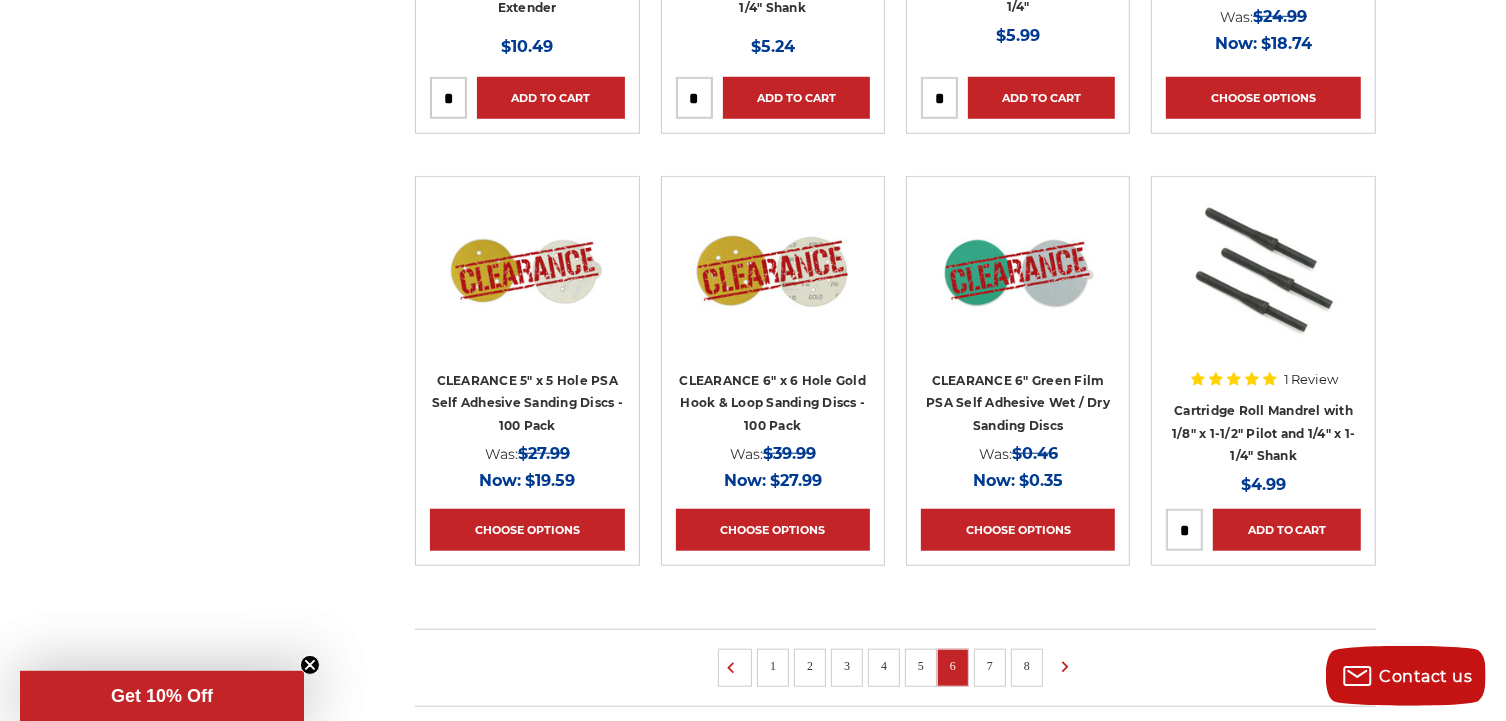 click on "1
2
3
4
5
6
7
8" at bounding box center [895, 668] 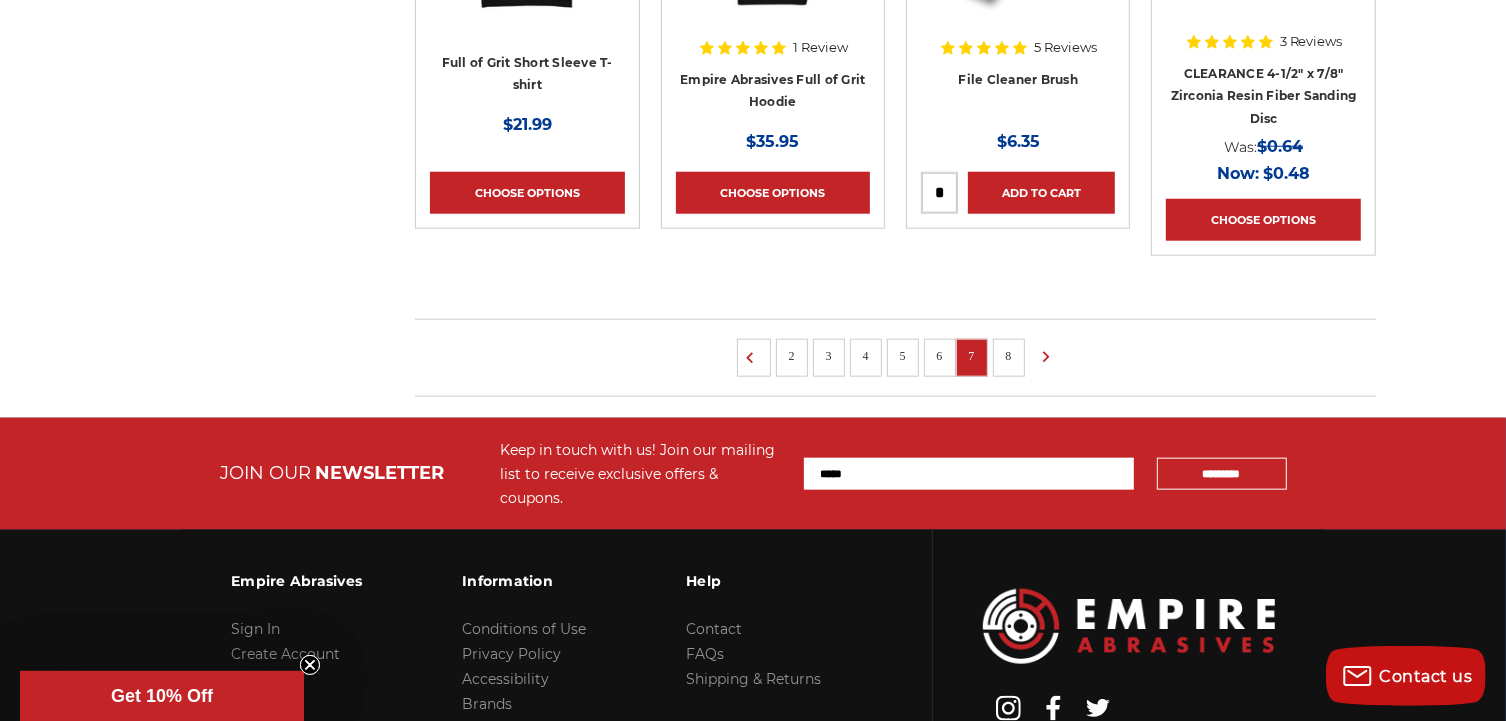 scroll, scrollTop: 1555, scrollLeft: 0, axis: vertical 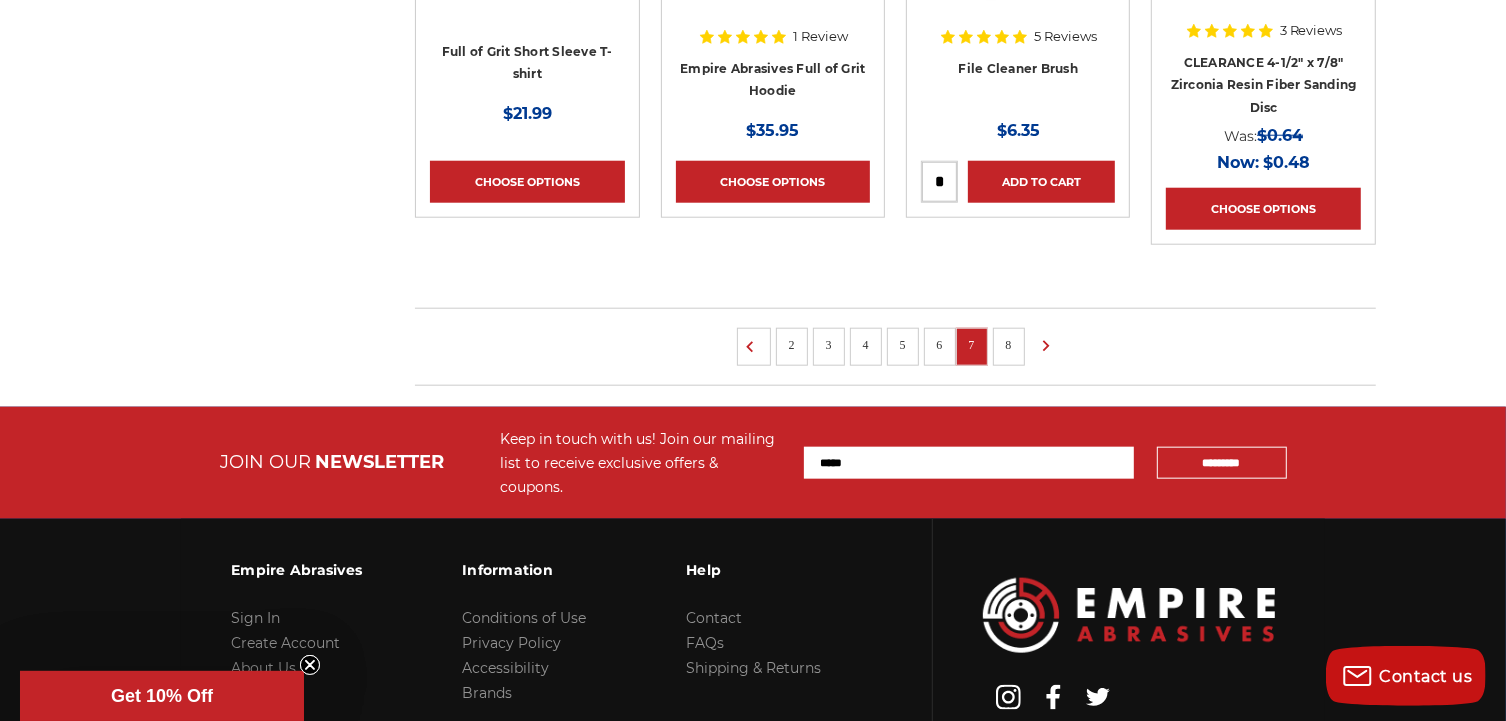 click on "8" at bounding box center [1009, 345] 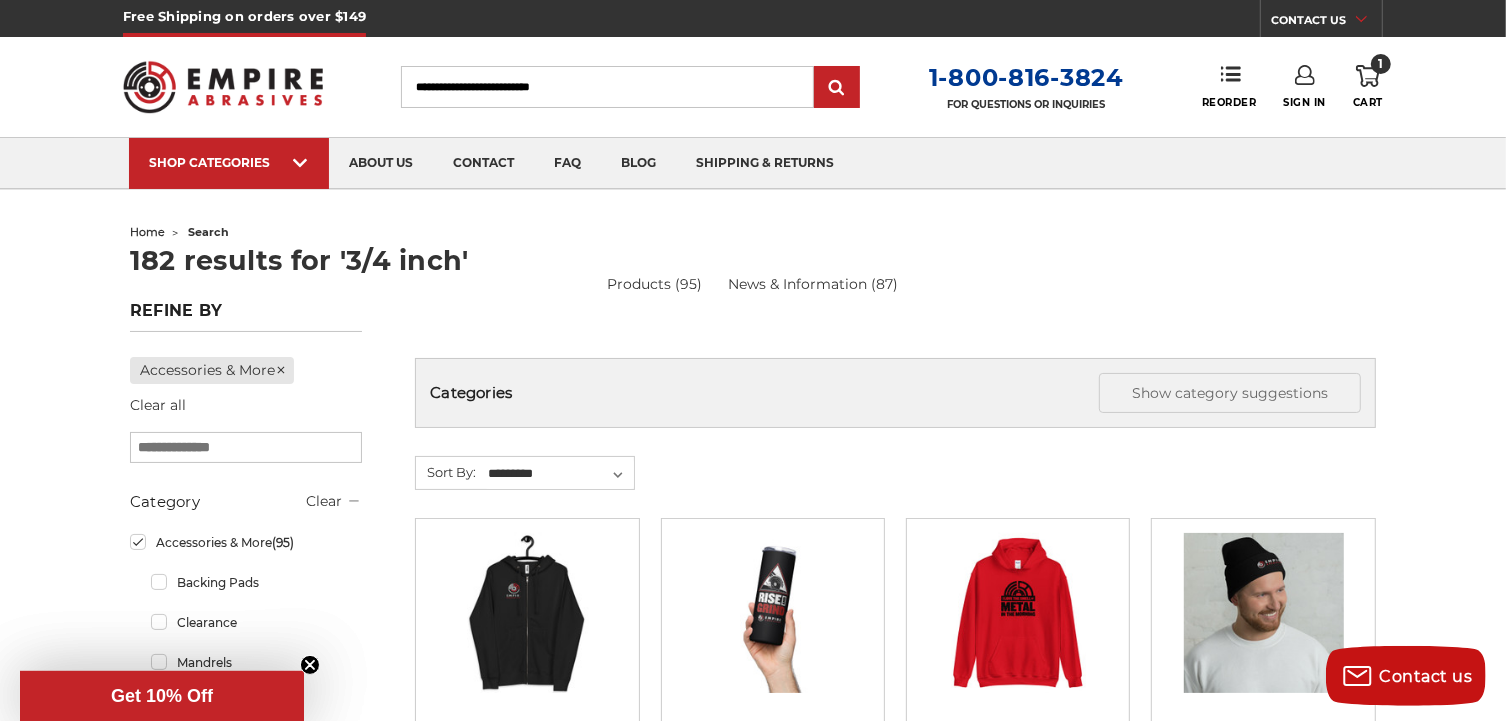 scroll, scrollTop: 0, scrollLeft: 0, axis: both 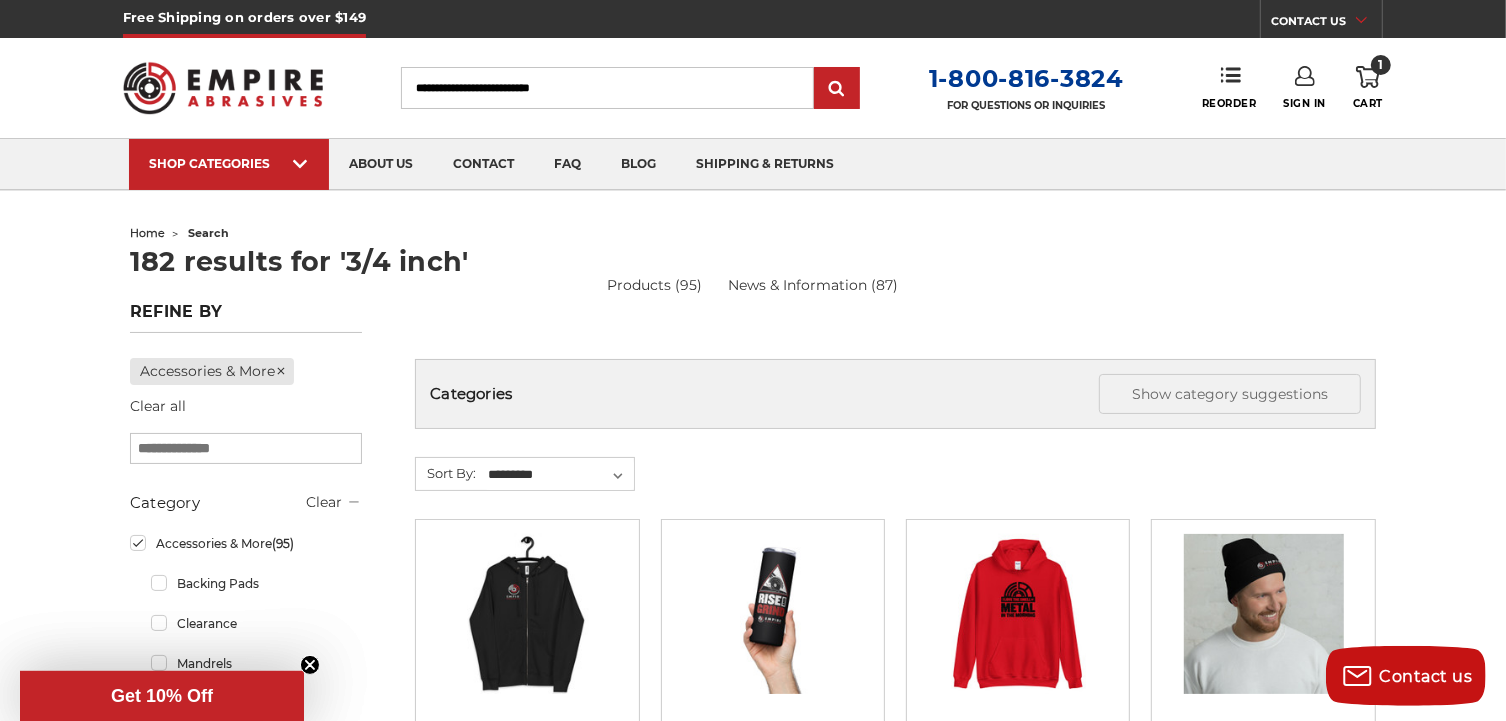 click on "Search" at bounding box center [607, 88] 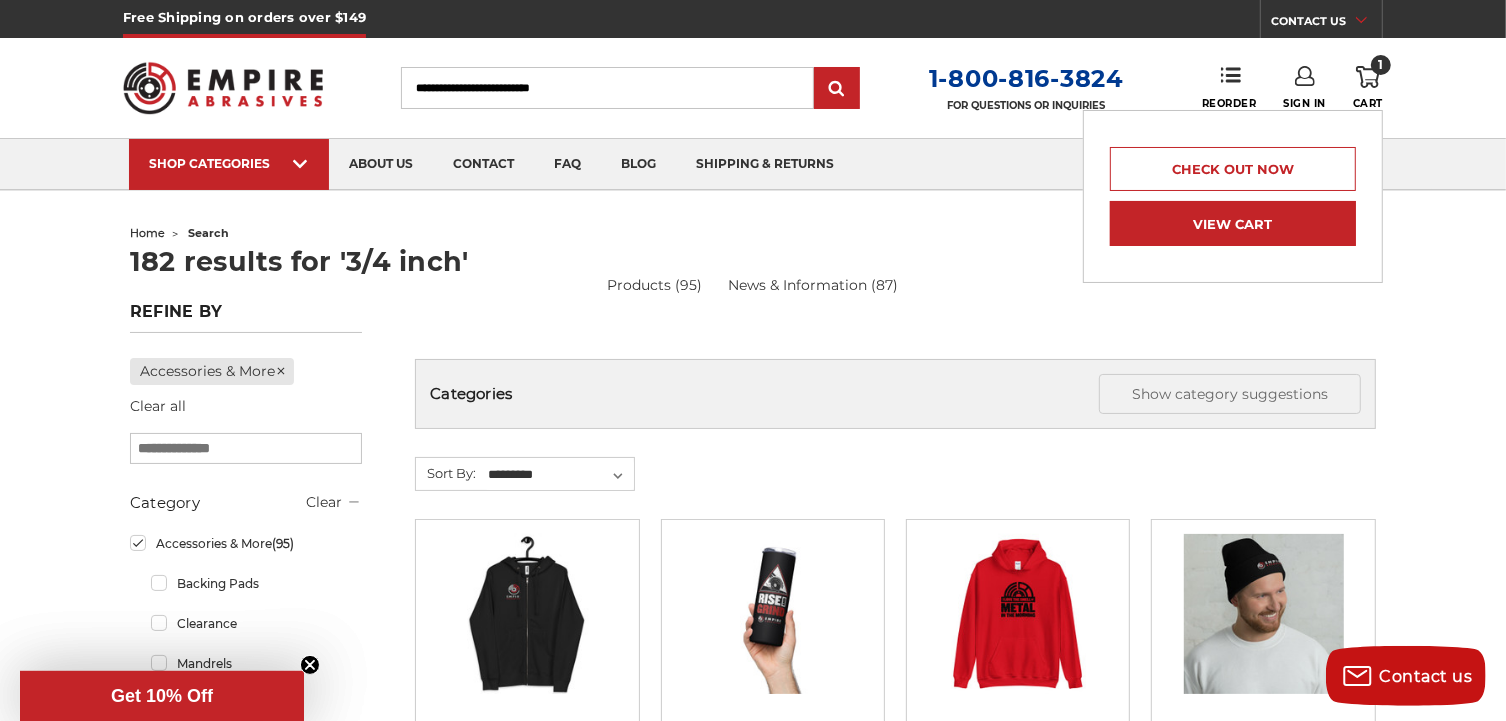 click on "View Cart" at bounding box center (1233, 223) 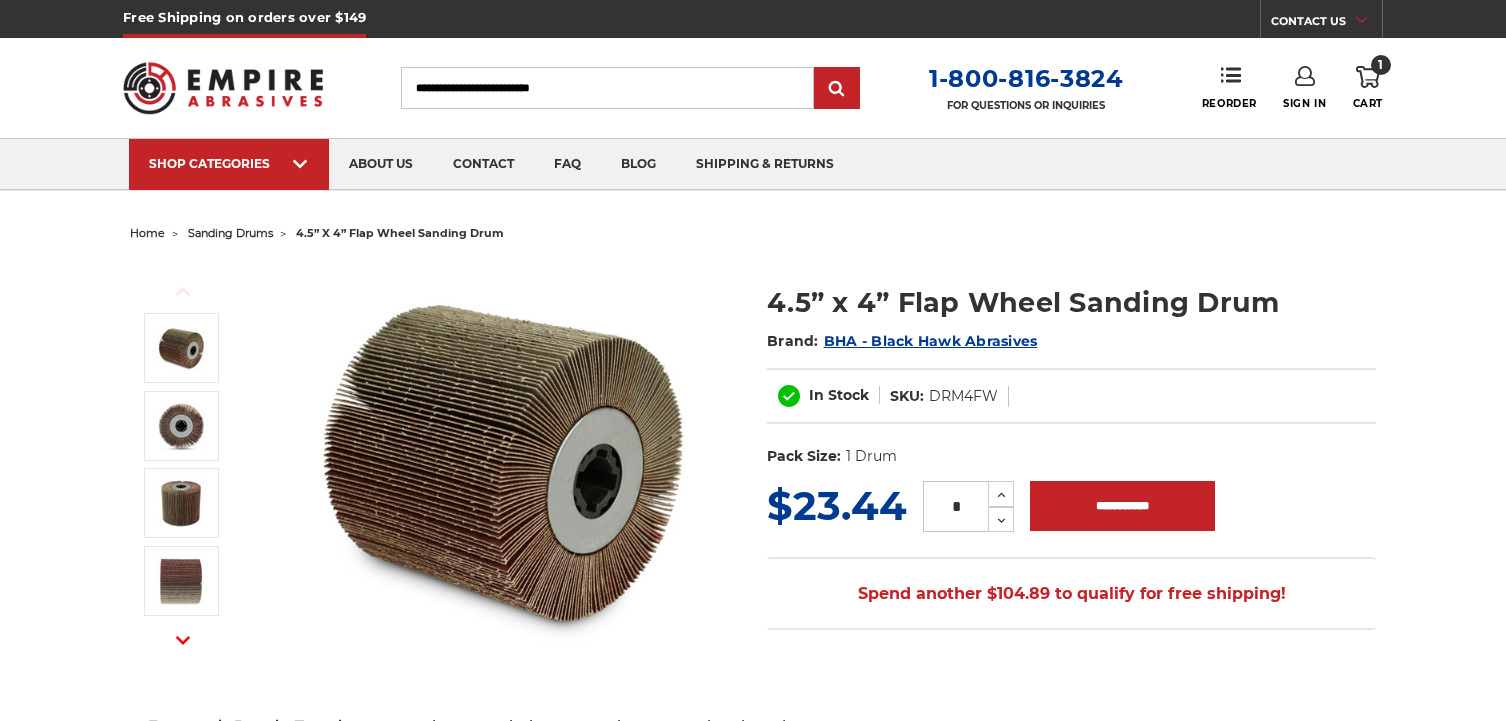 scroll, scrollTop: 0, scrollLeft: 0, axis: both 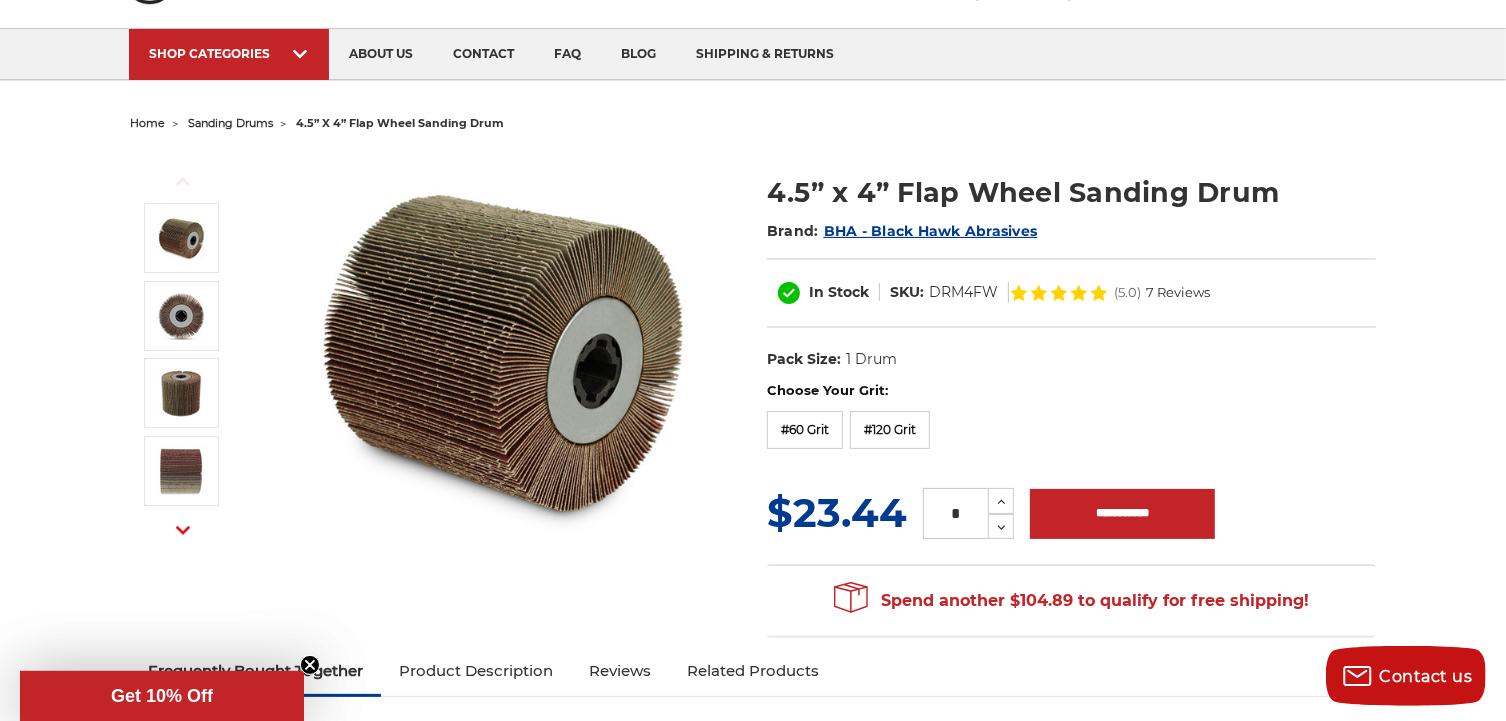 click on "sanding drums" at bounding box center (230, 123) 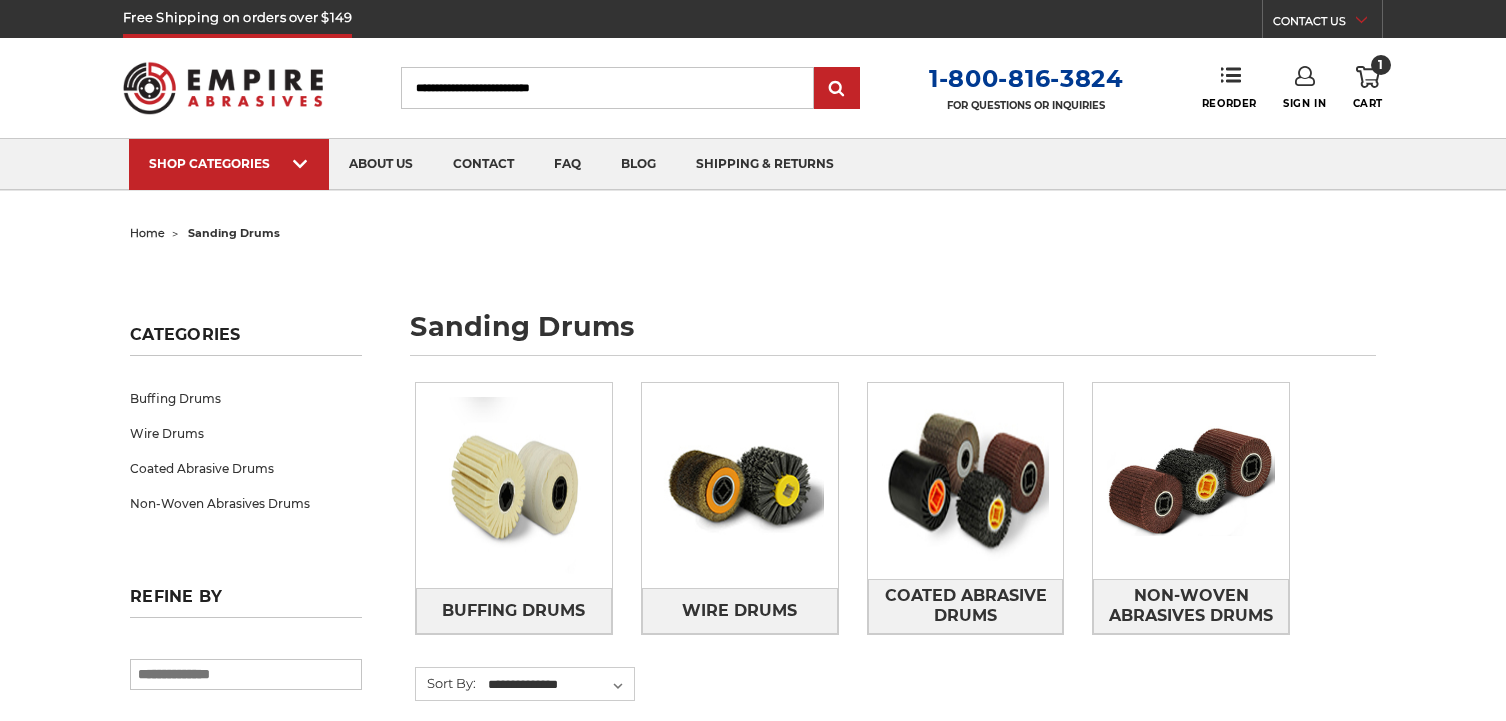 scroll, scrollTop: 0, scrollLeft: 0, axis: both 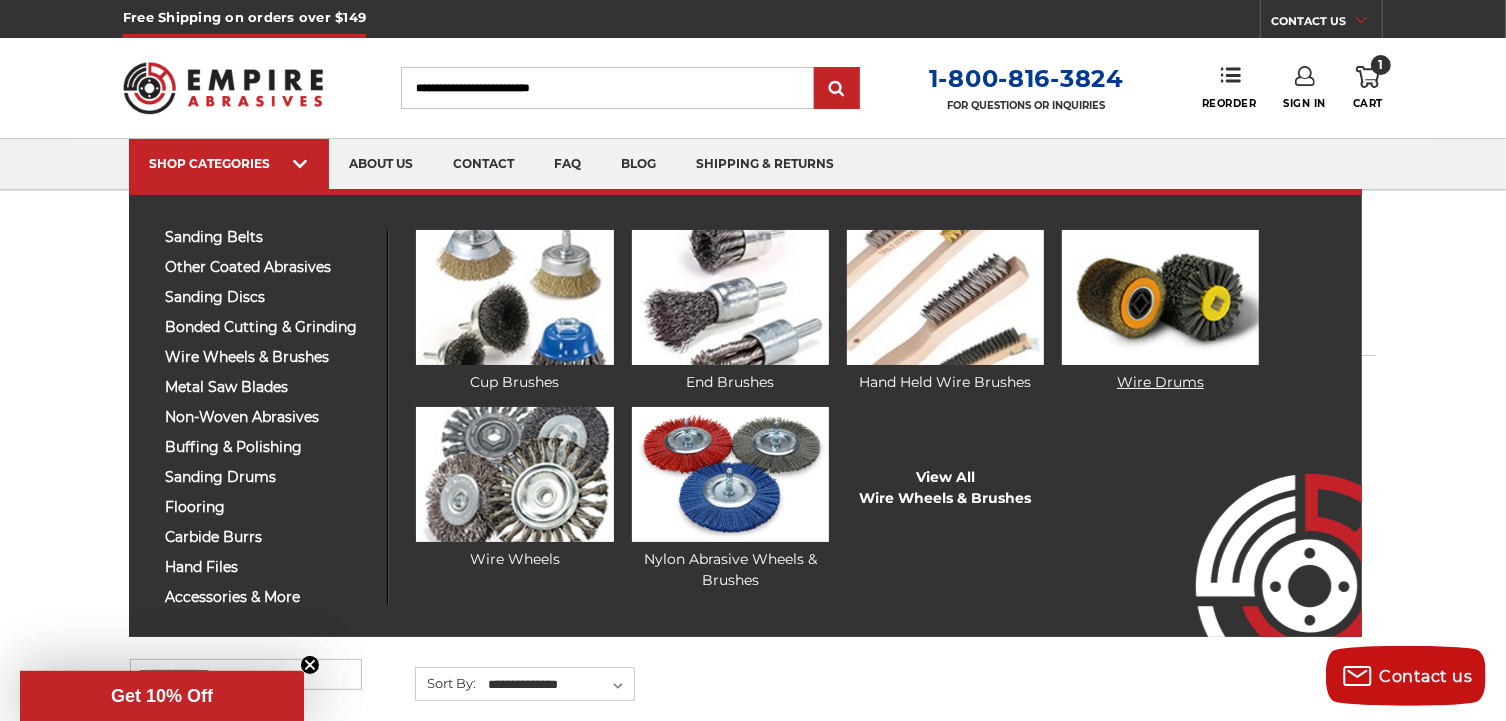 click at bounding box center (1160, 297) 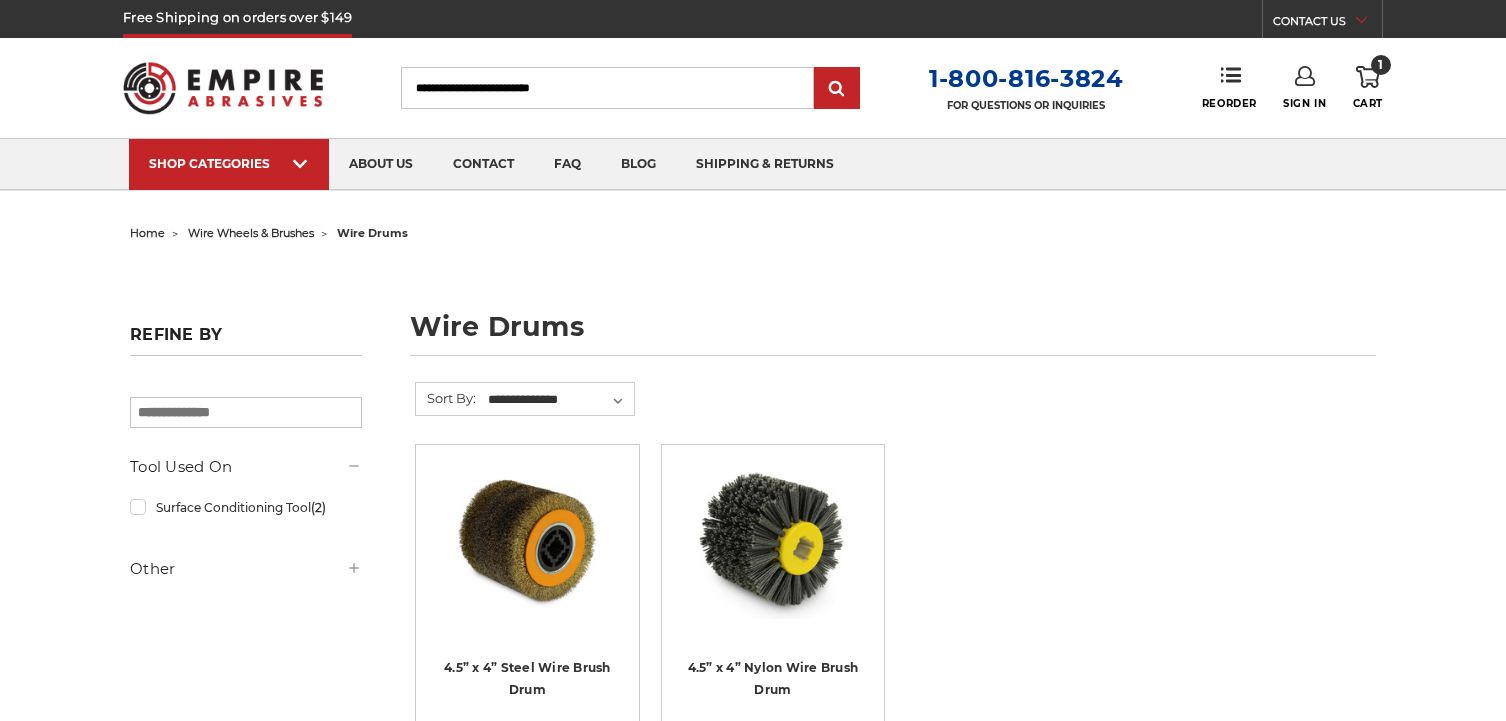 scroll, scrollTop: 0, scrollLeft: 0, axis: both 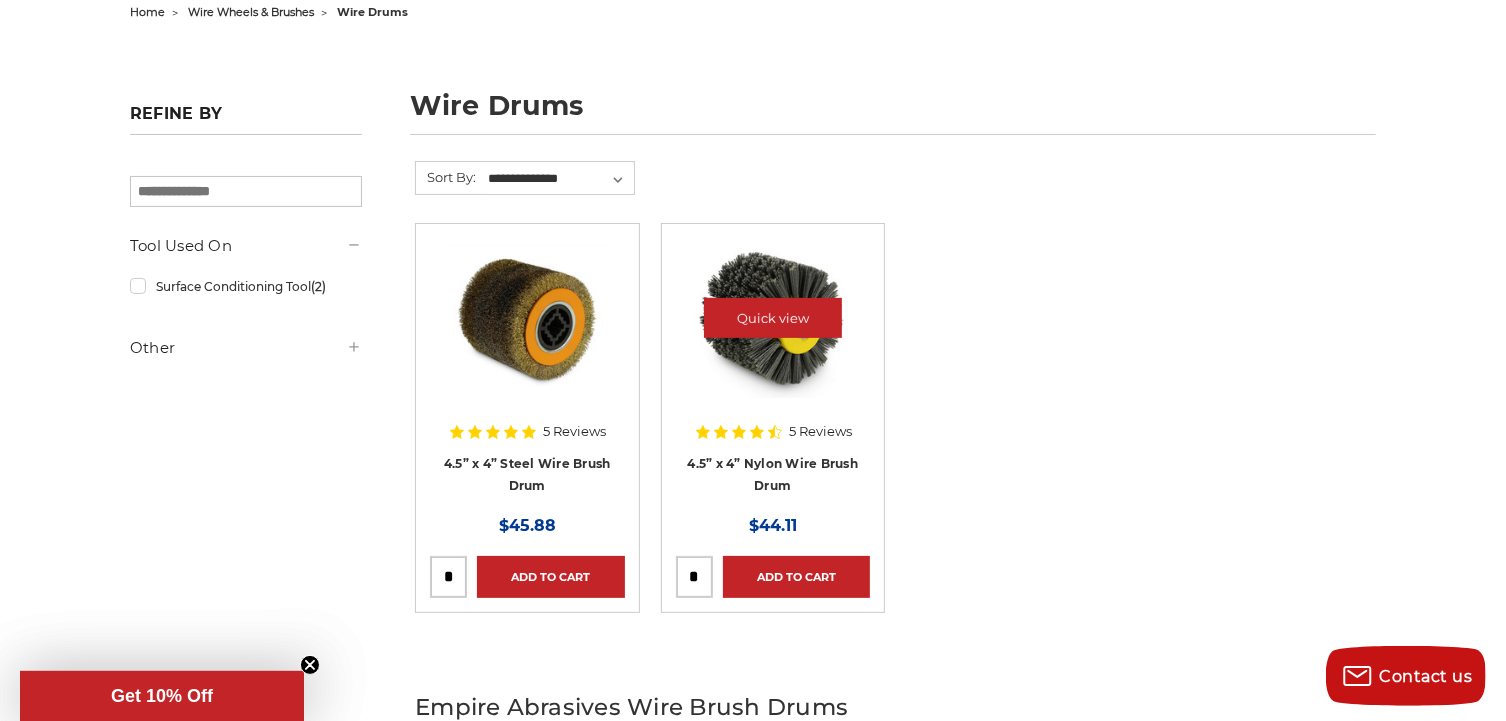 click at bounding box center [773, 318] 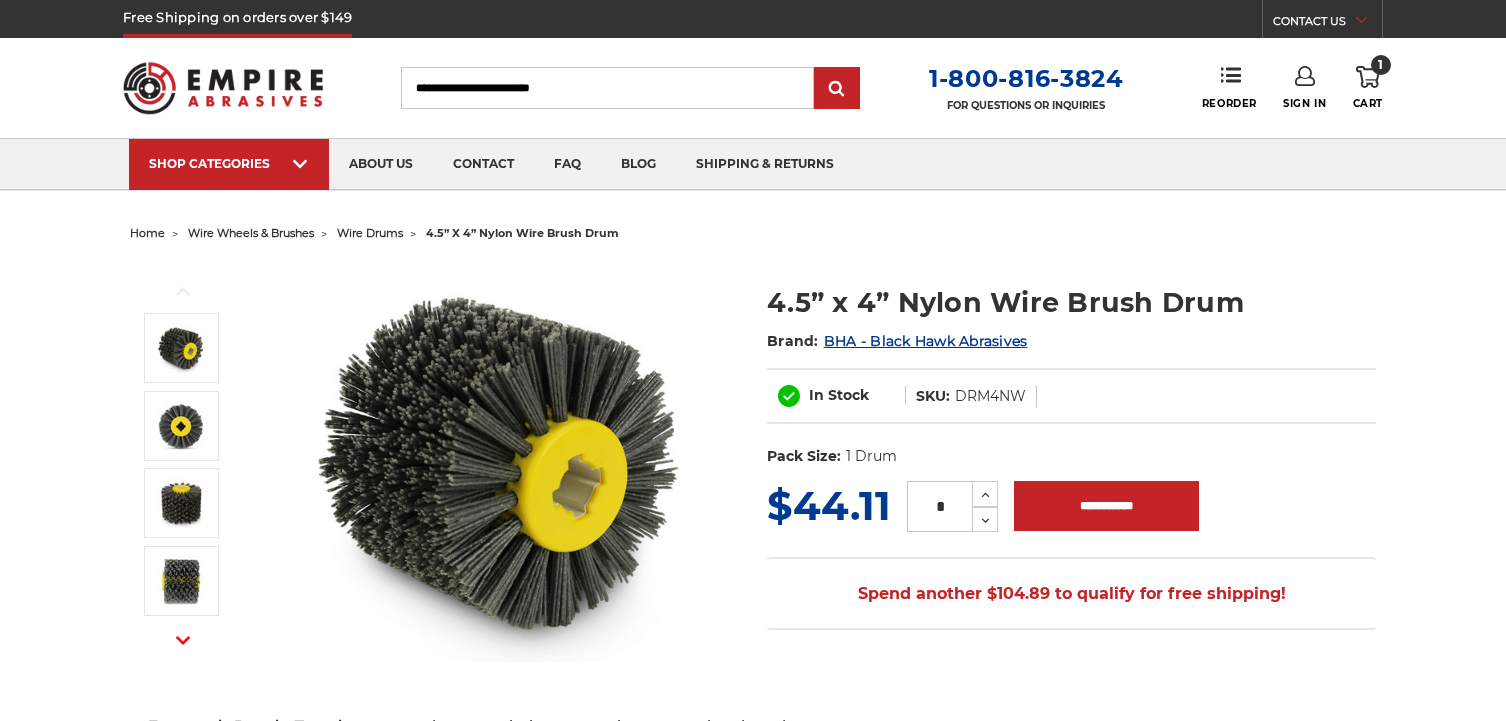 scroll, scrollTop: 0, scrollLeft: 0, axis: both 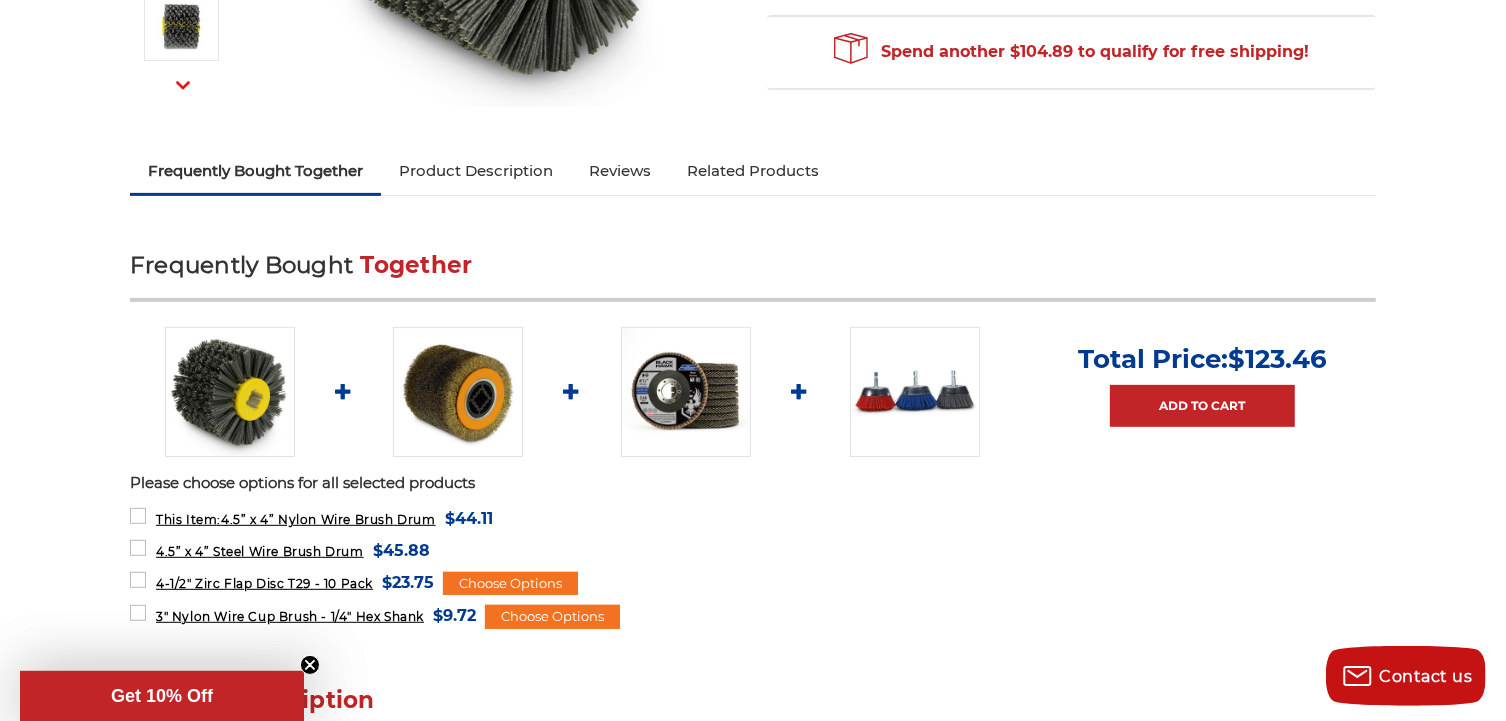click on "Related Products" at bounding box center (753, 171) 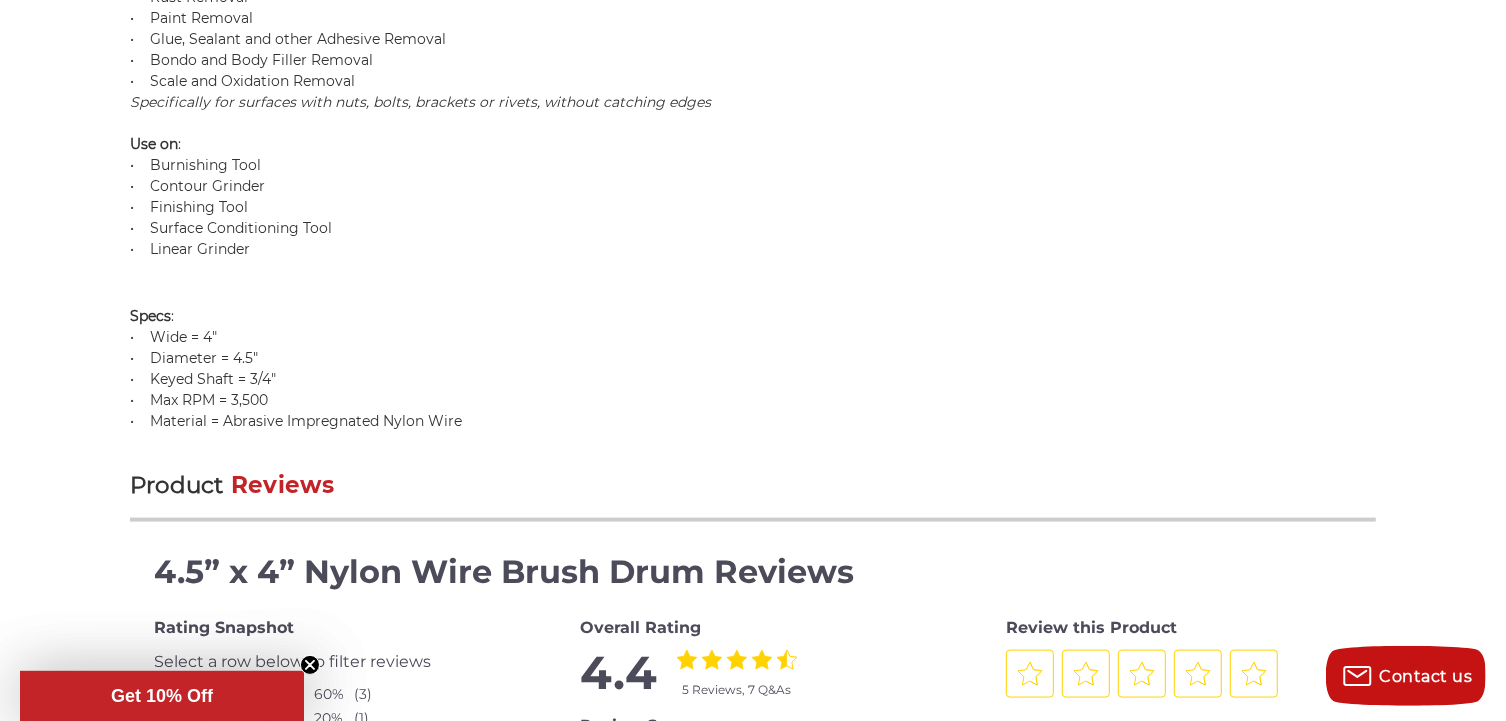 scroll, scrollTop: 1786, scrollLeft: 0, axis: vertical 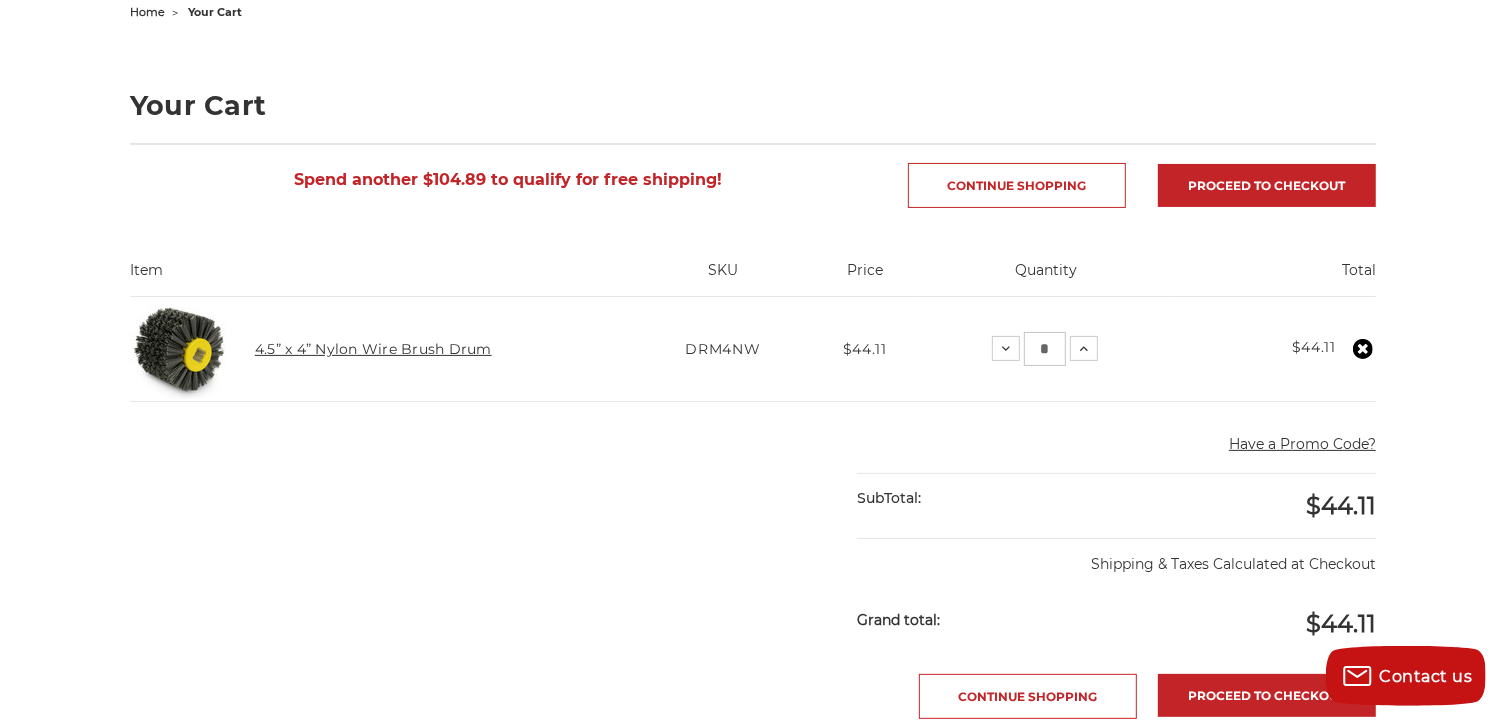 click on "4.5” x 4” Nylon Wire Brush Drum" at bounding box center (373, 349) 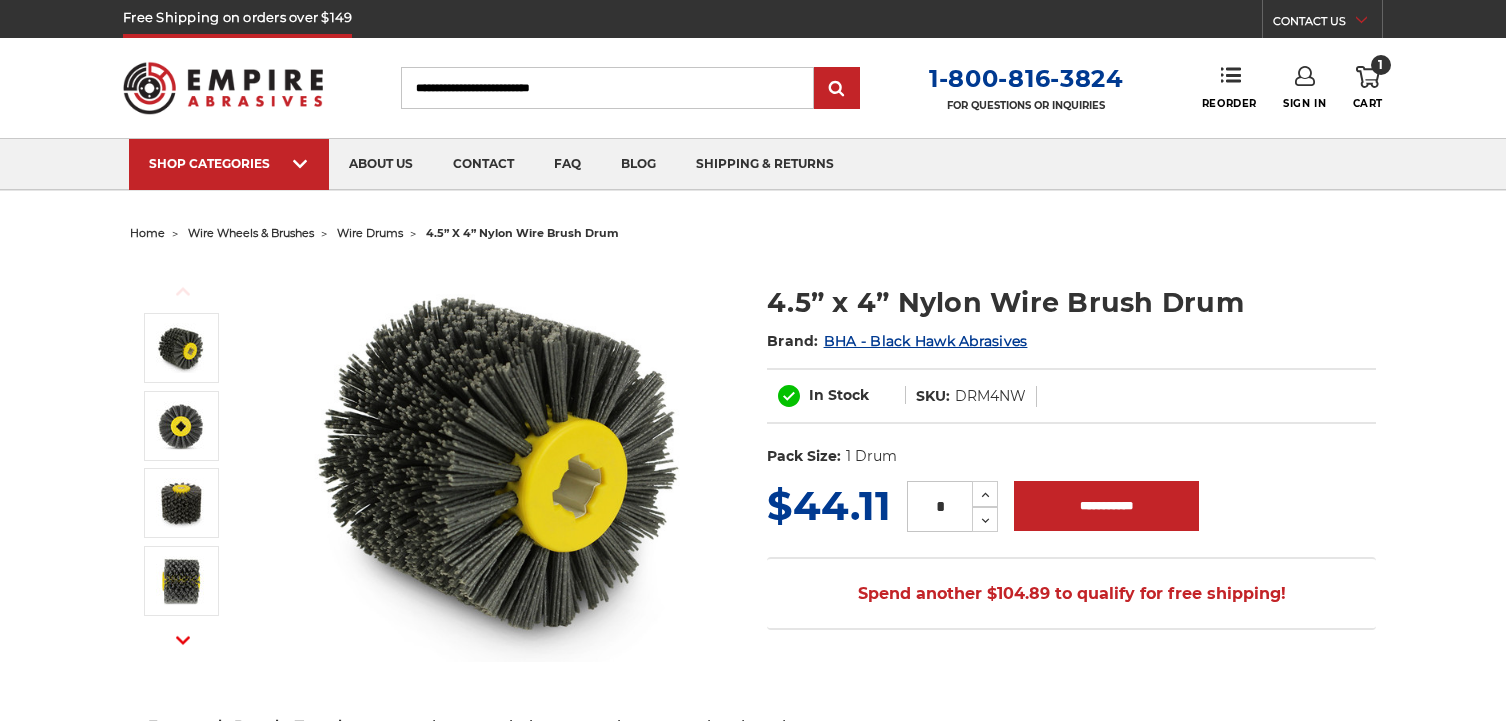 scroll, scrollTop: 0, scrollLeft: 0, axis: both 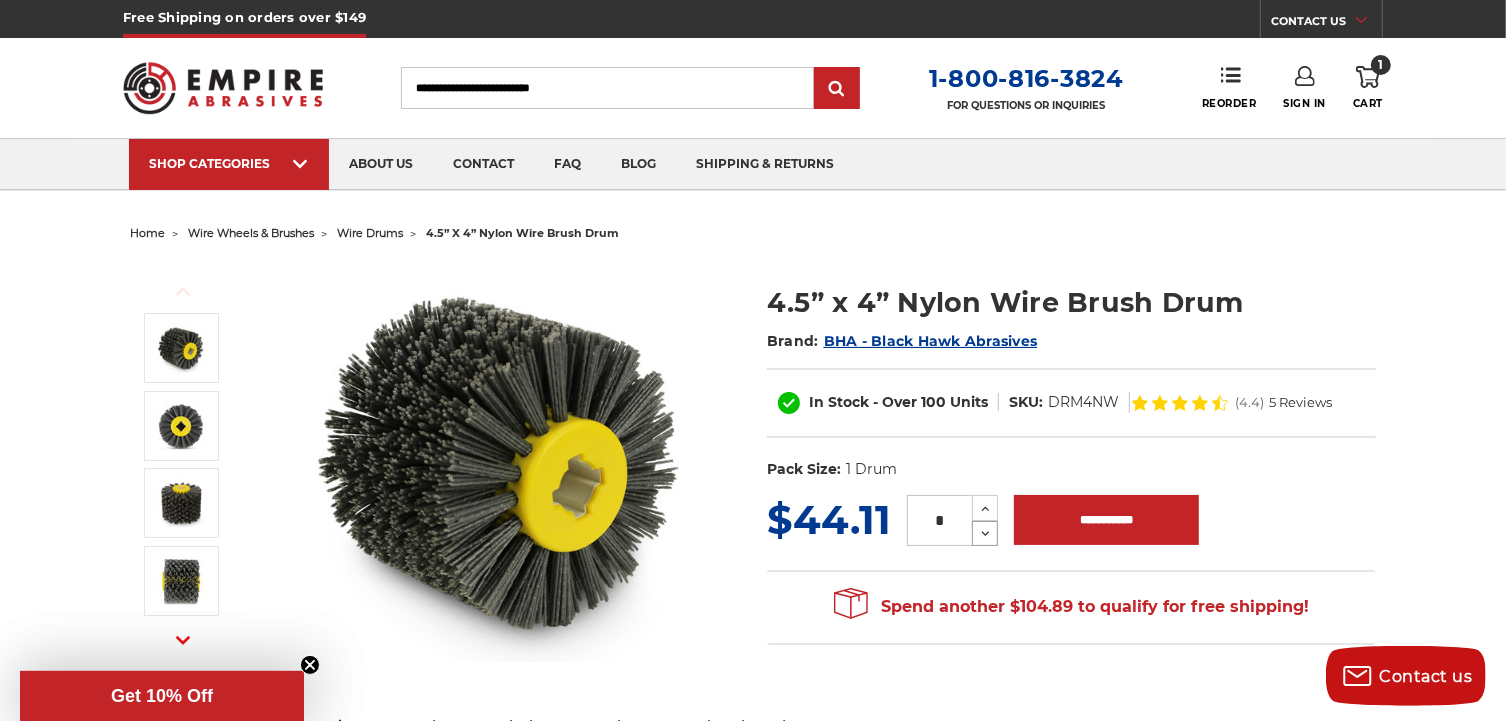 click 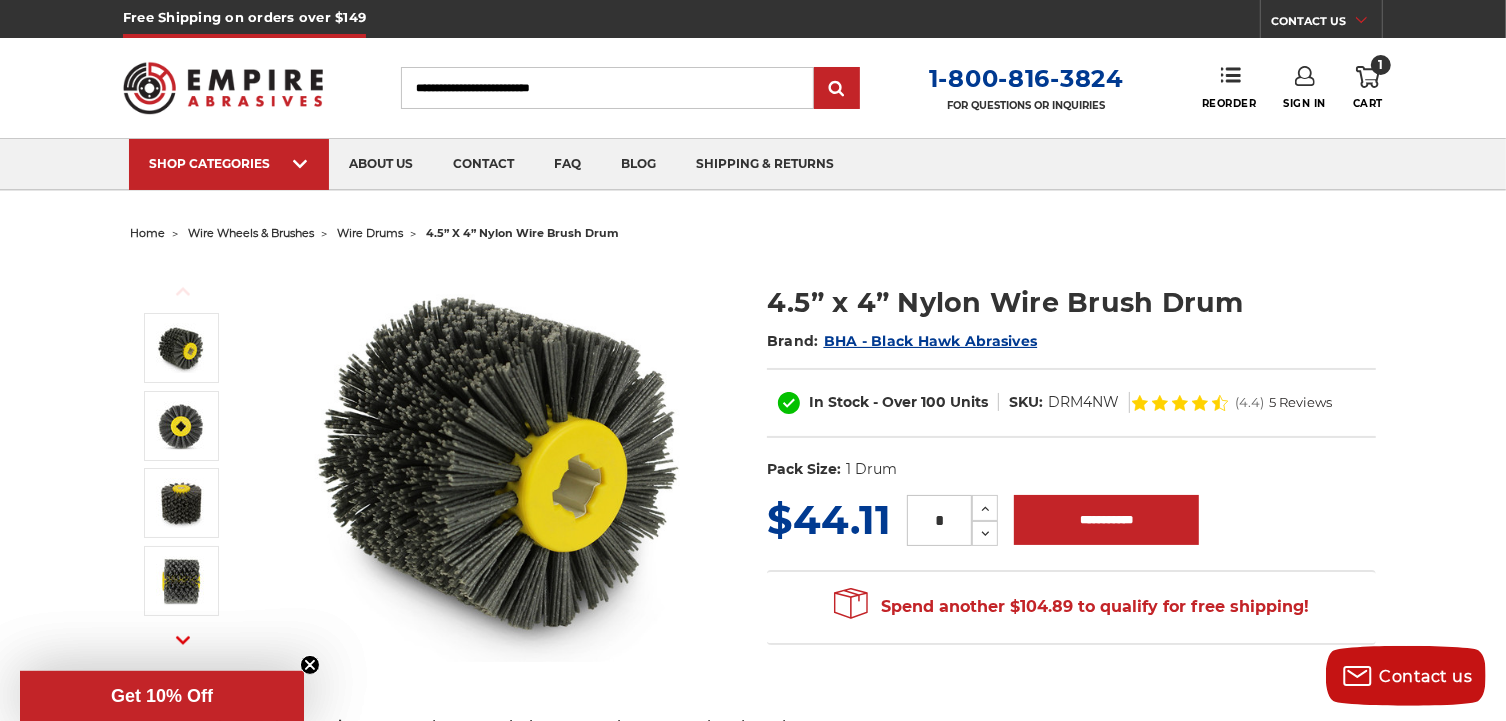 click on "*" at bounding box center (939, 520) 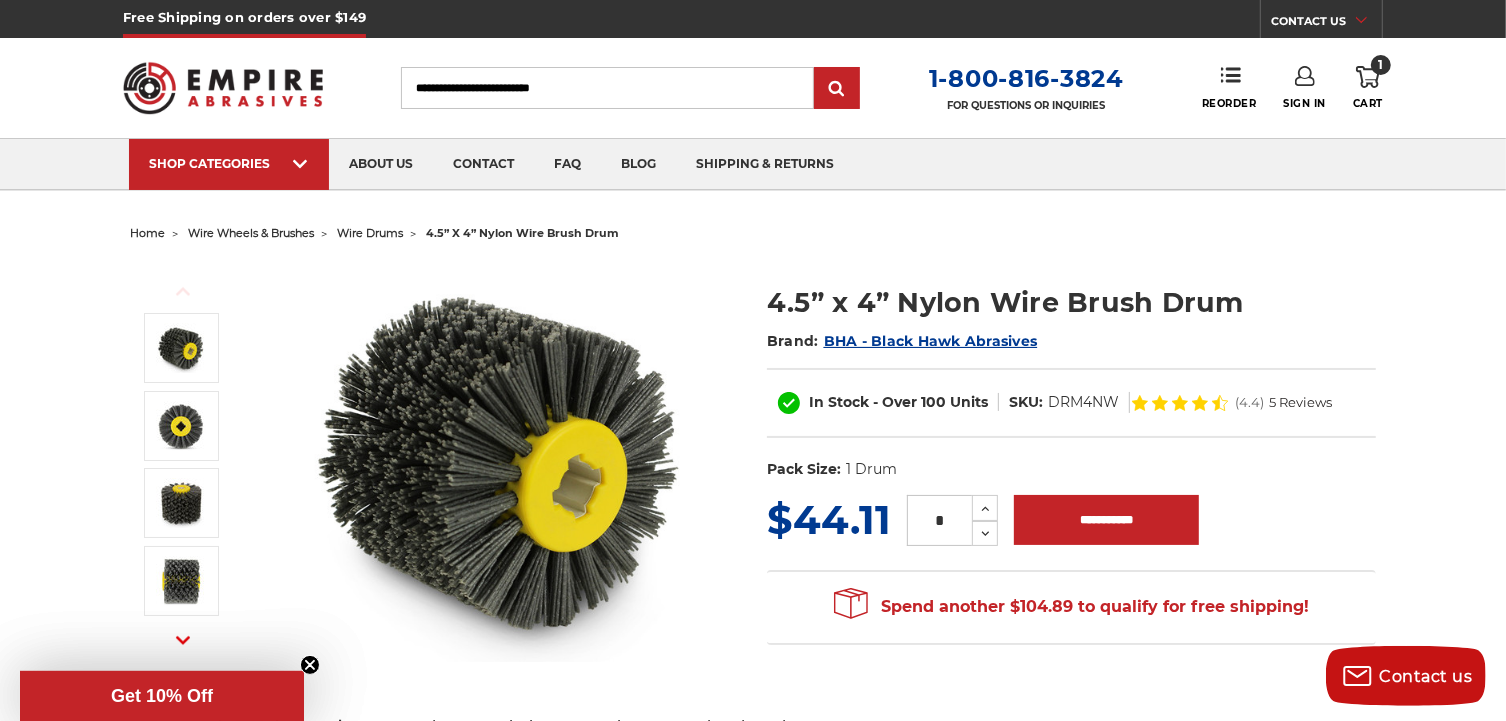 click at bounding box center [502, 462] 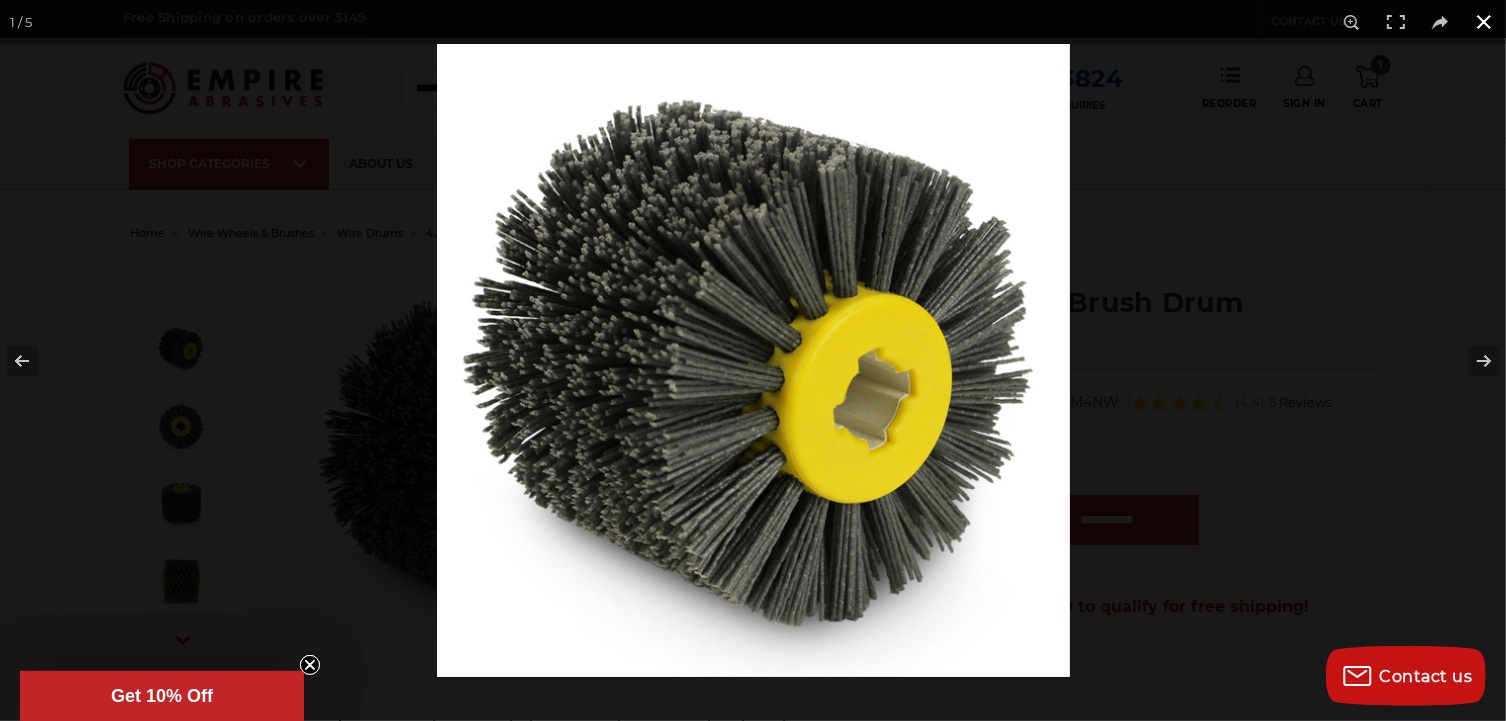 click at bounding box center [1484, 22] 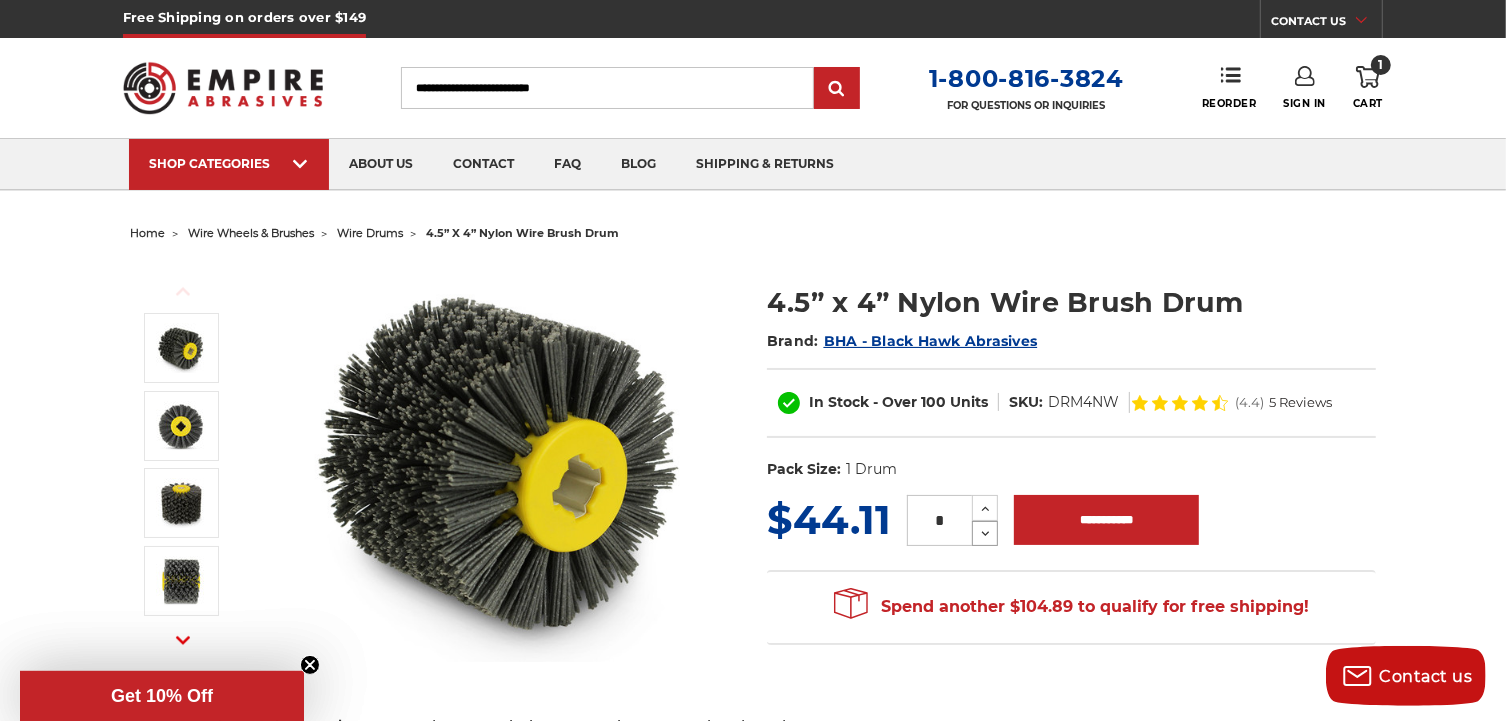 click 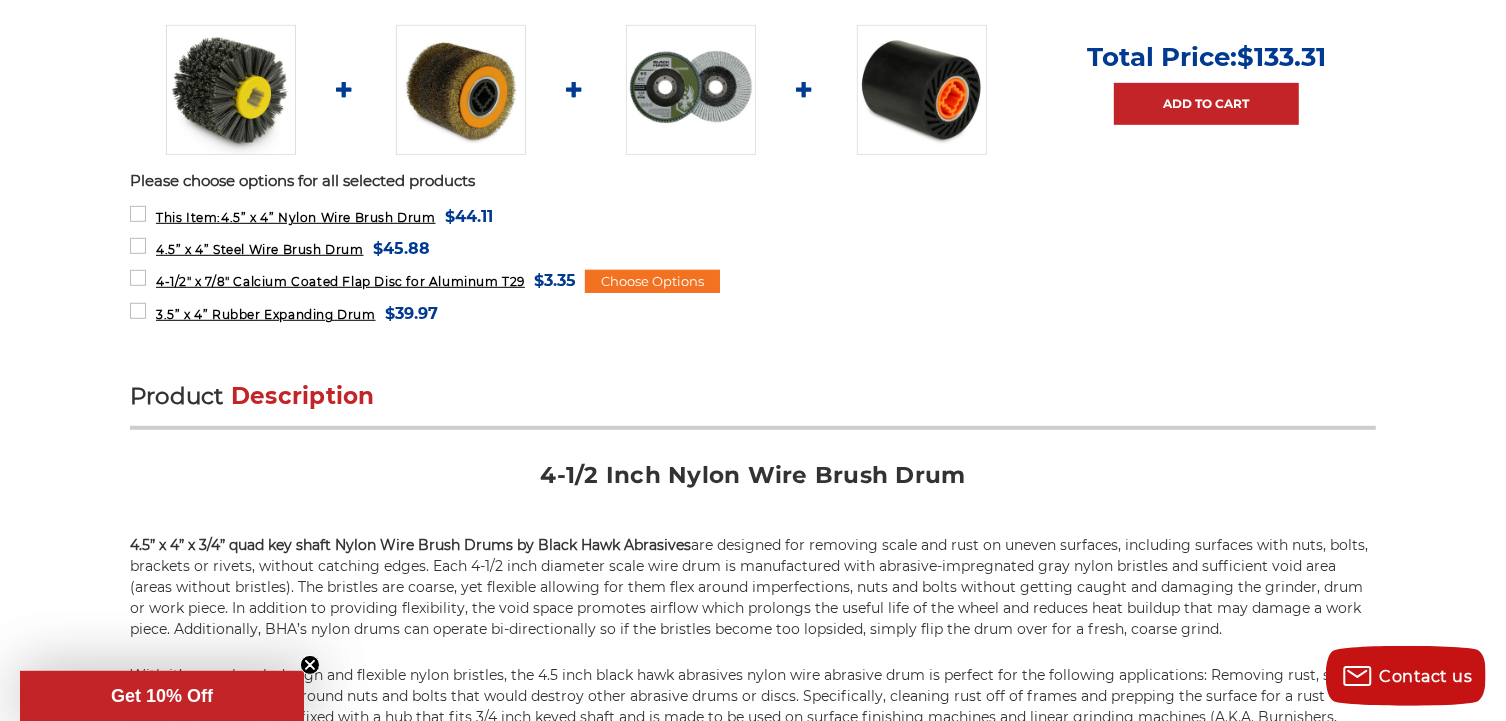 scroll, scrollTop: 999, scrollLeft: 0, axis: vertical 